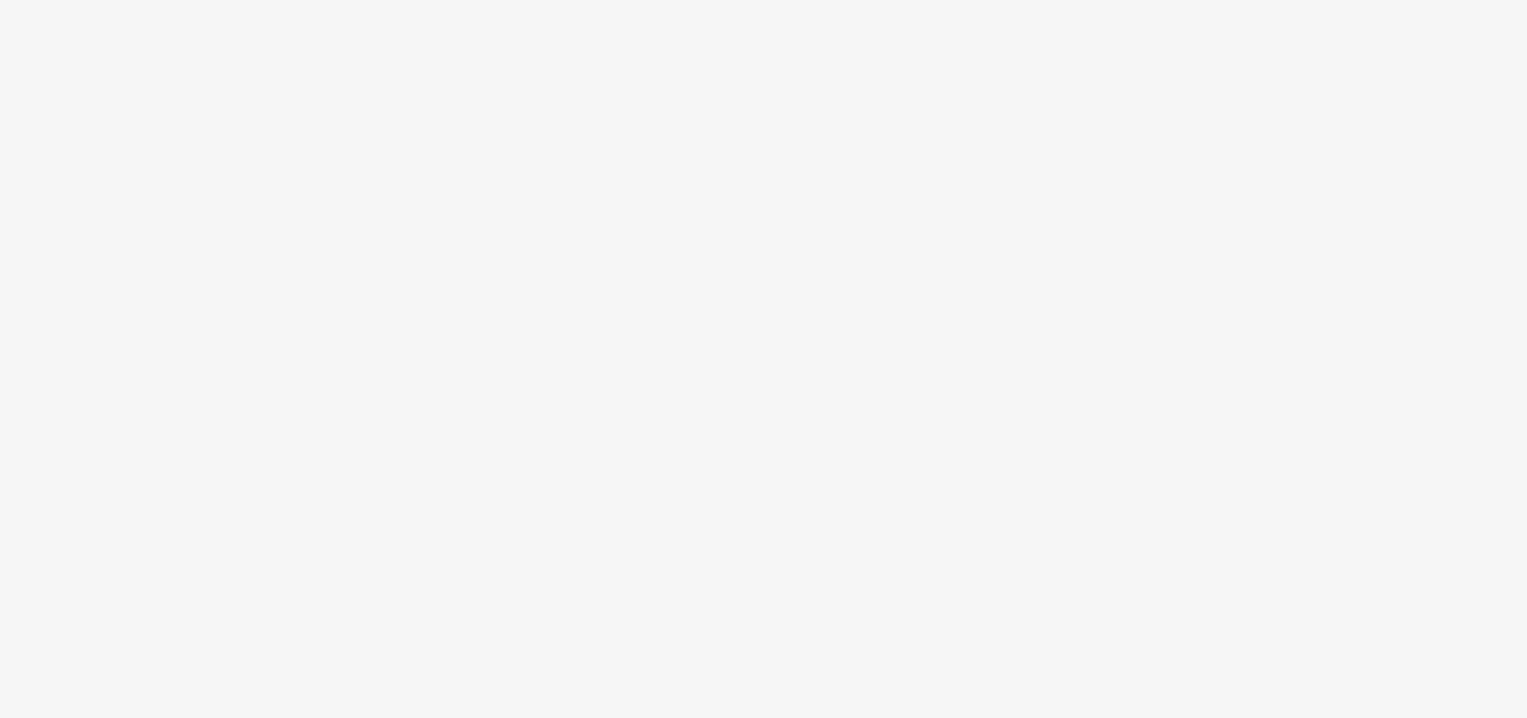 scroll, scrollTop: 0, scrollLeft: 0, axis: both 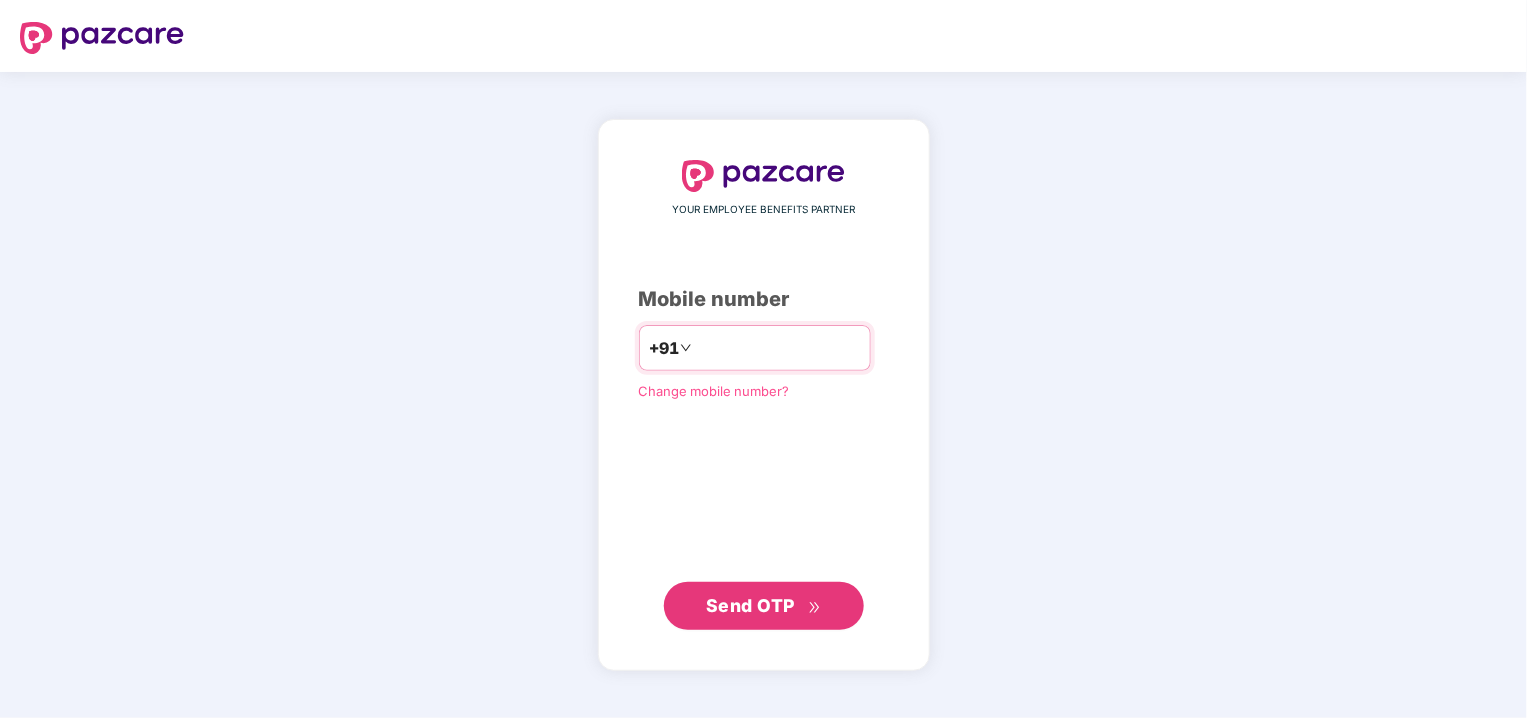 click at bounding box center [778, 348] 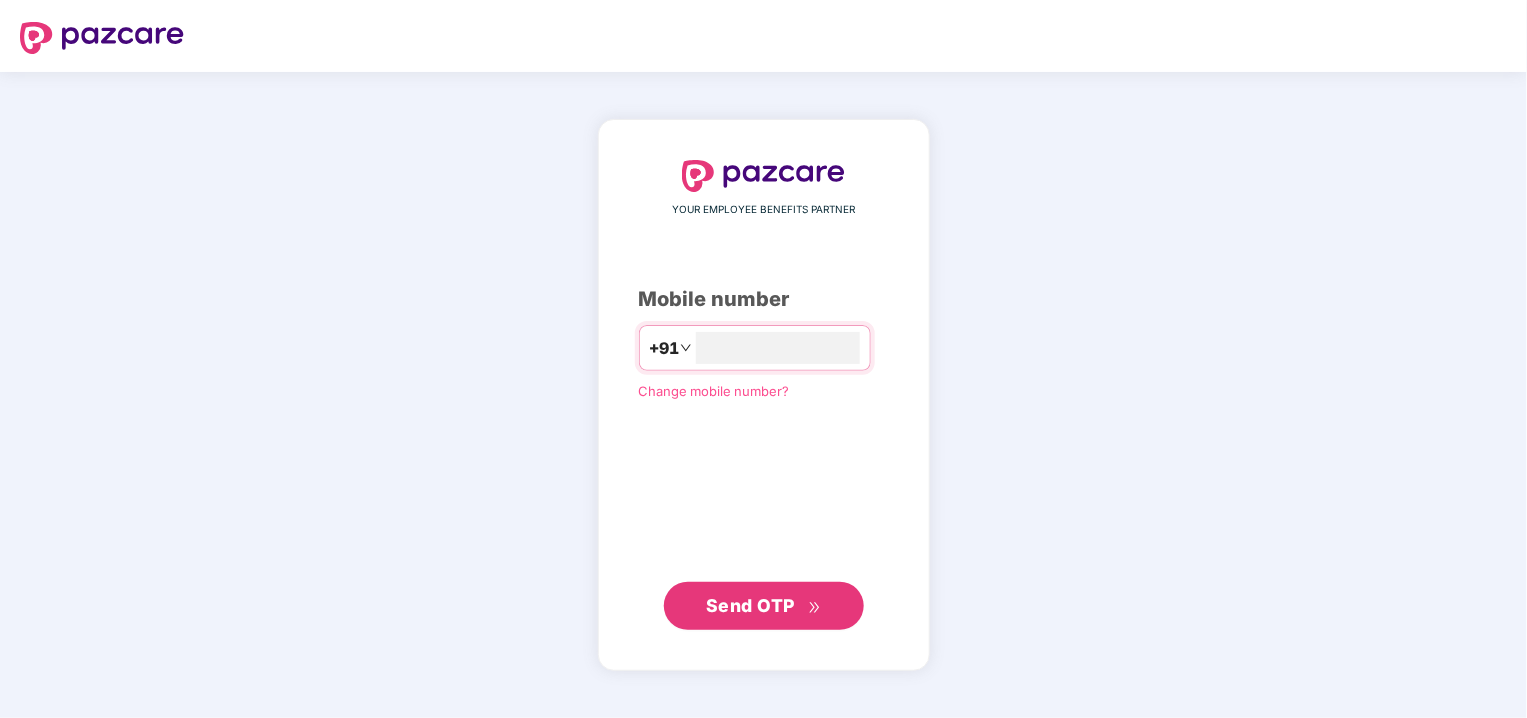 type on "**********" 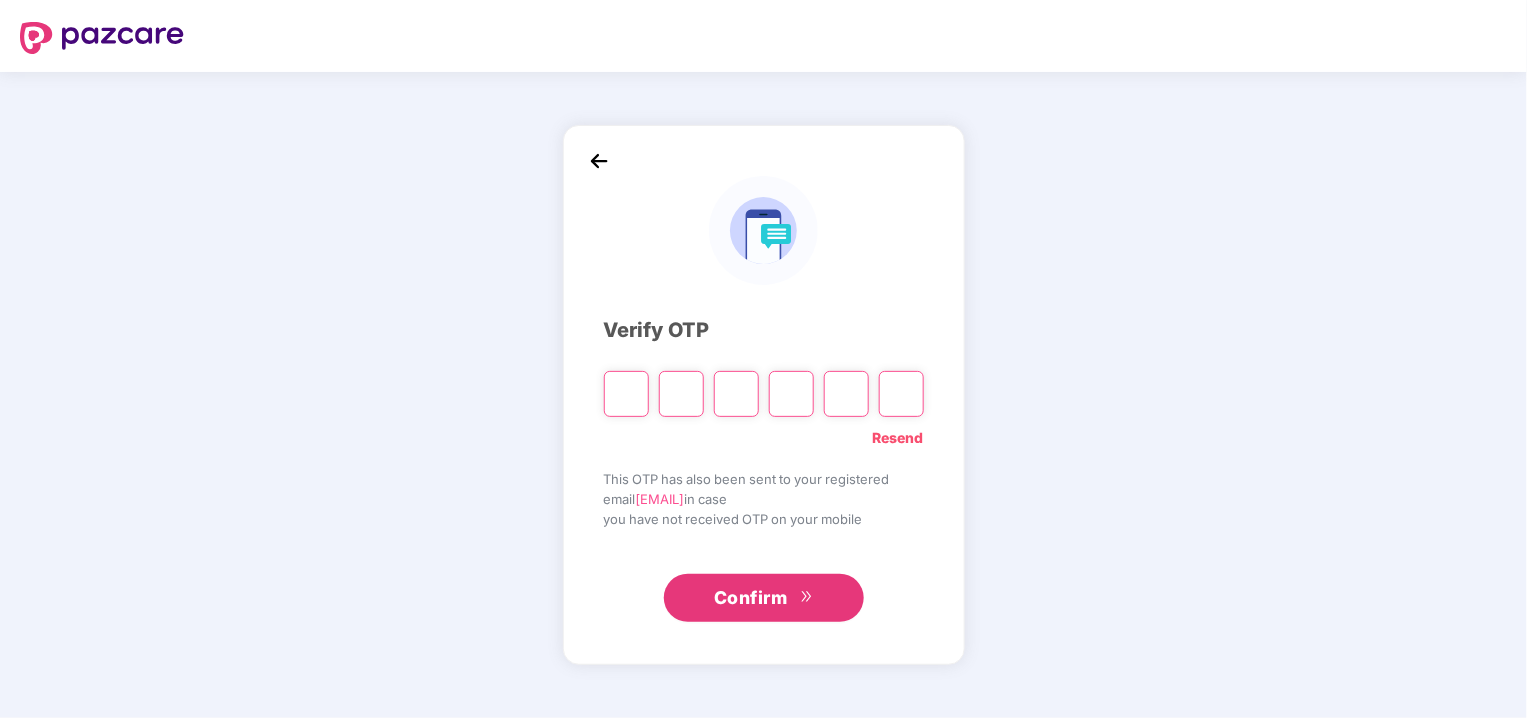 type on "*" 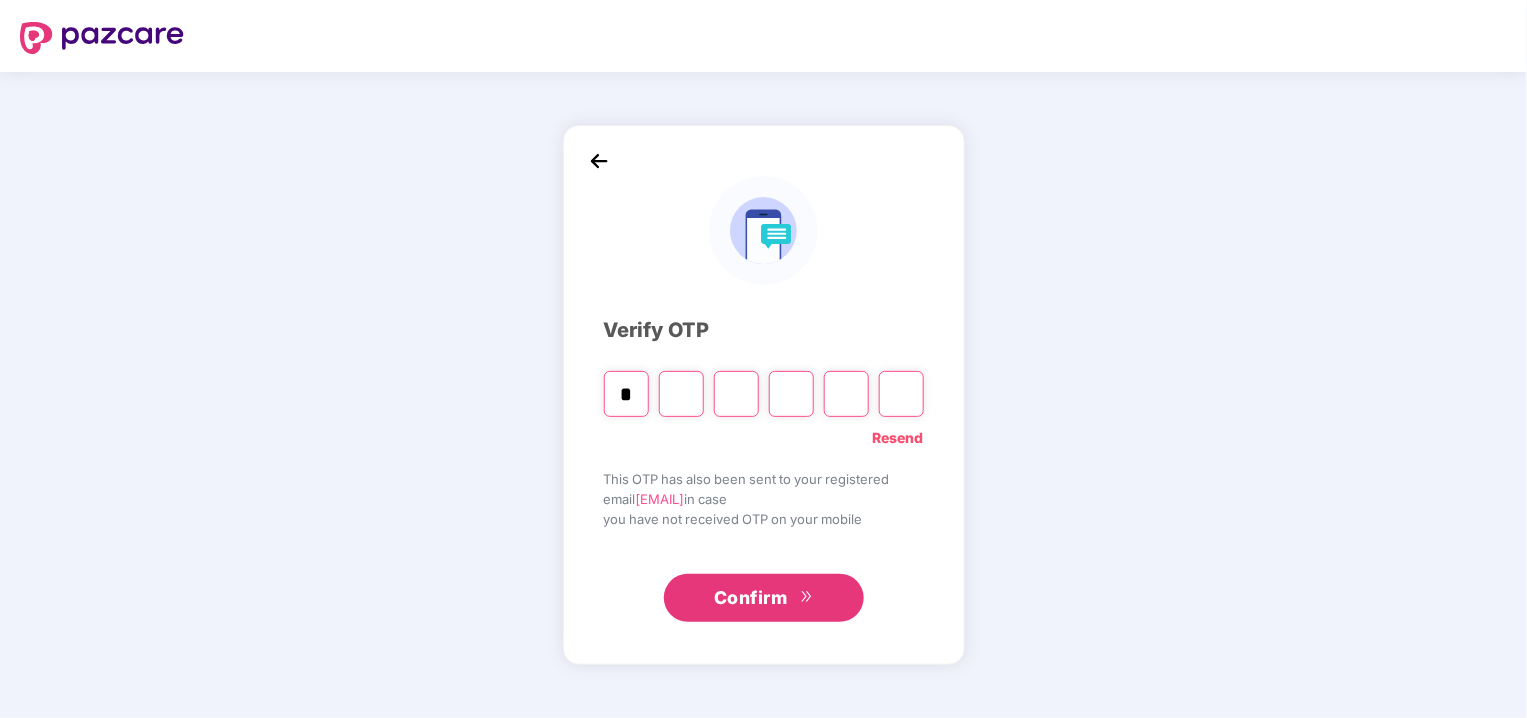type on "*" 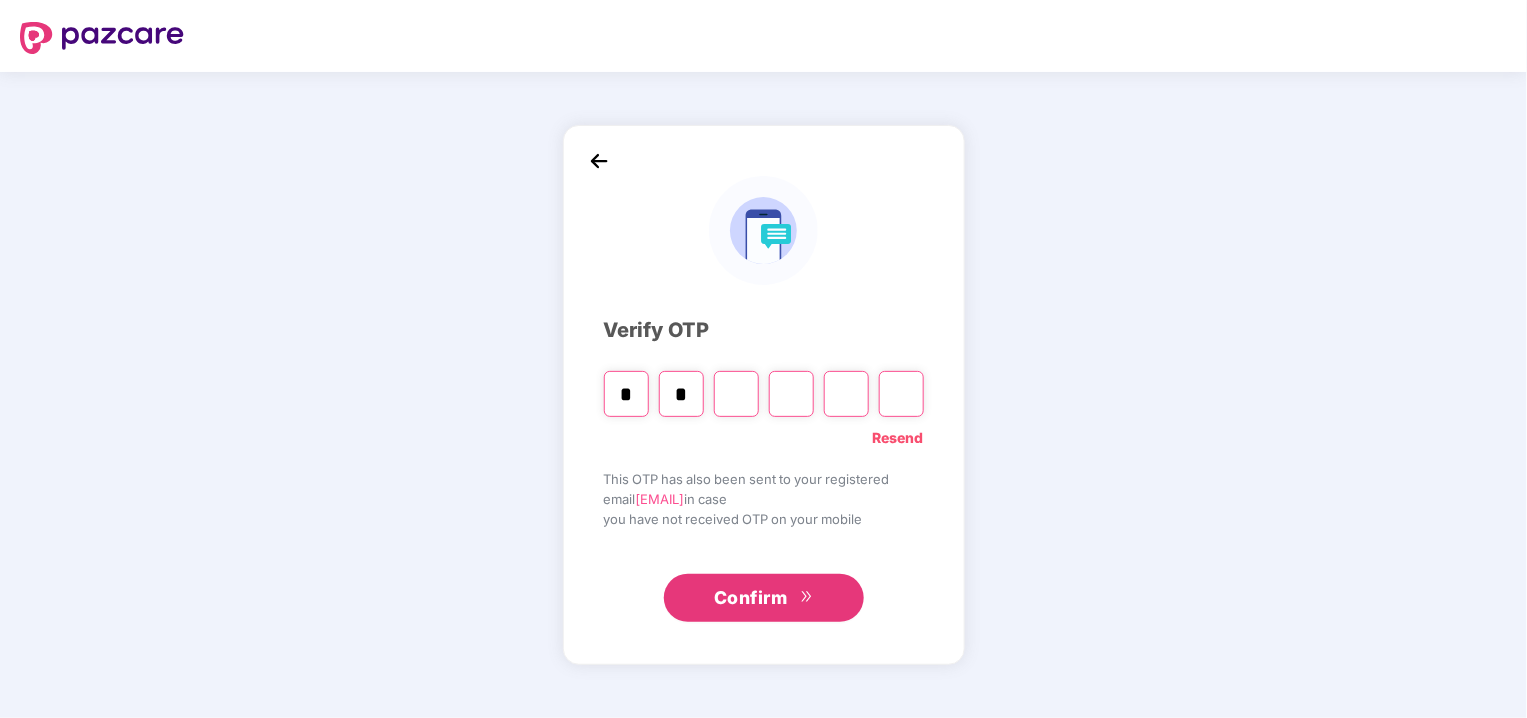 type on "*" 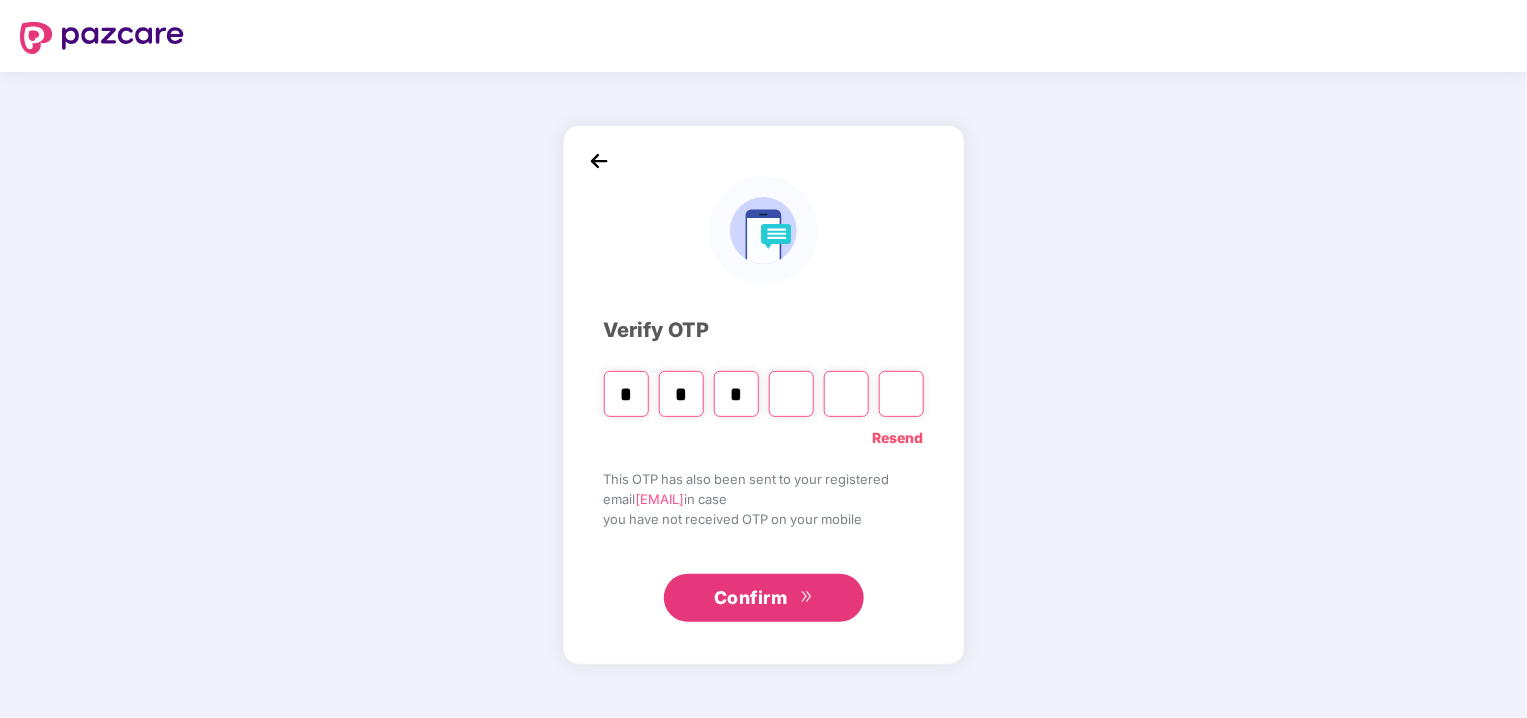 type on "*" 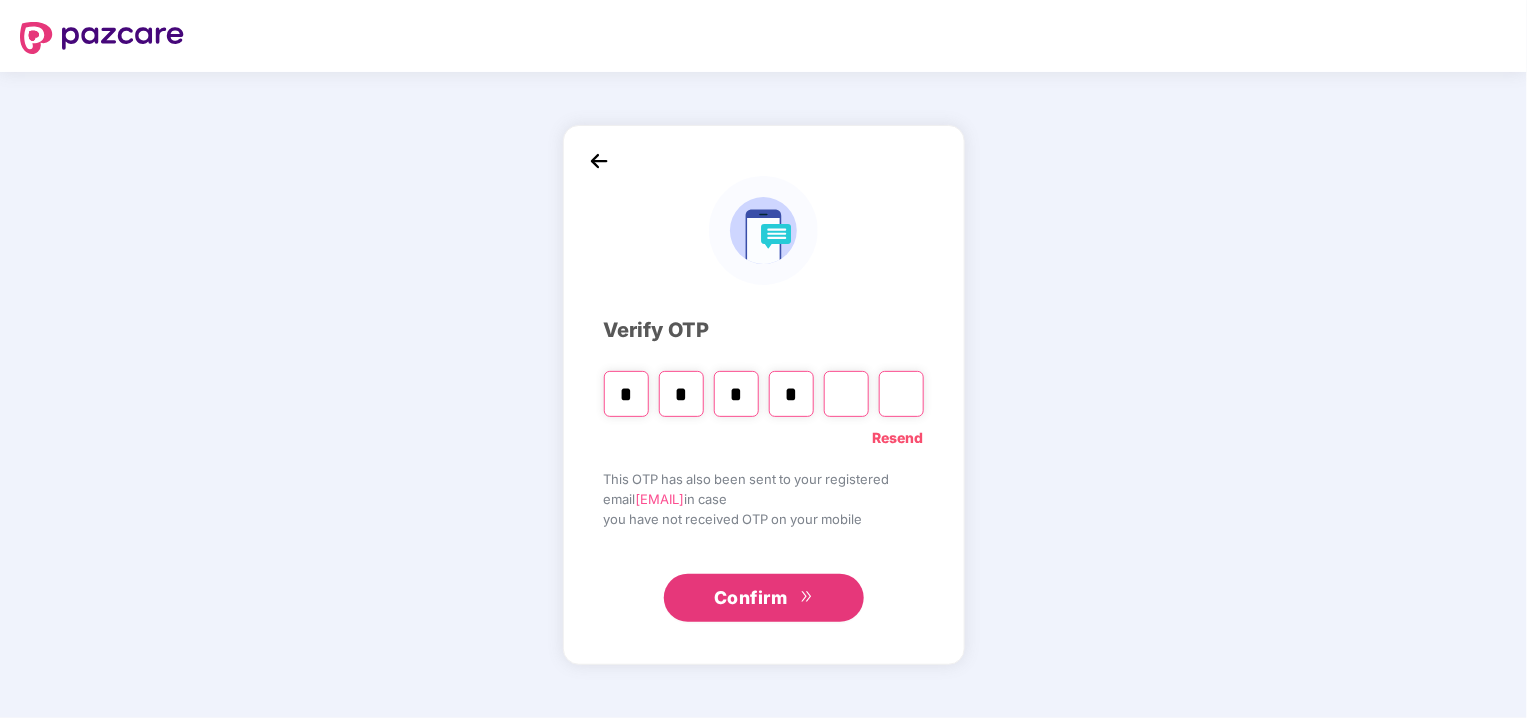 type on "*" 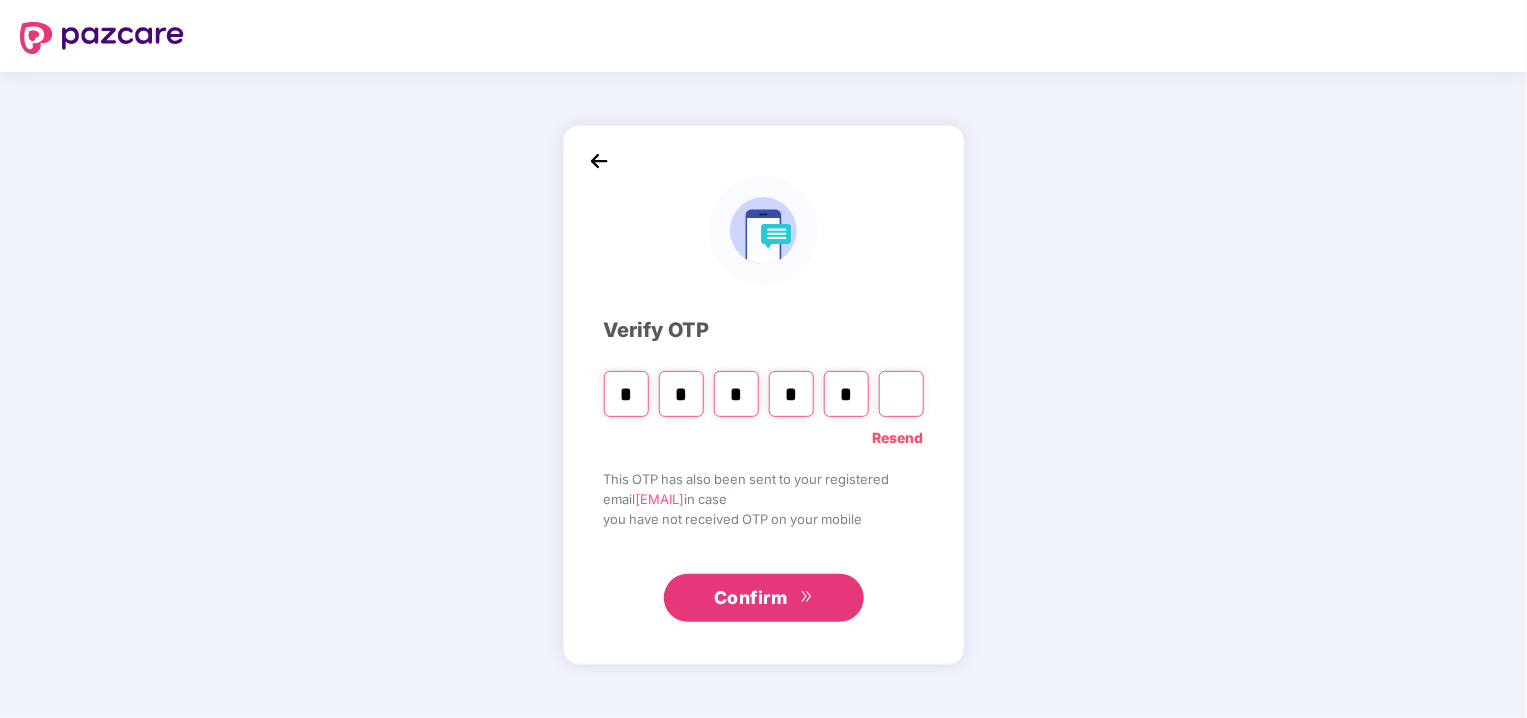 type 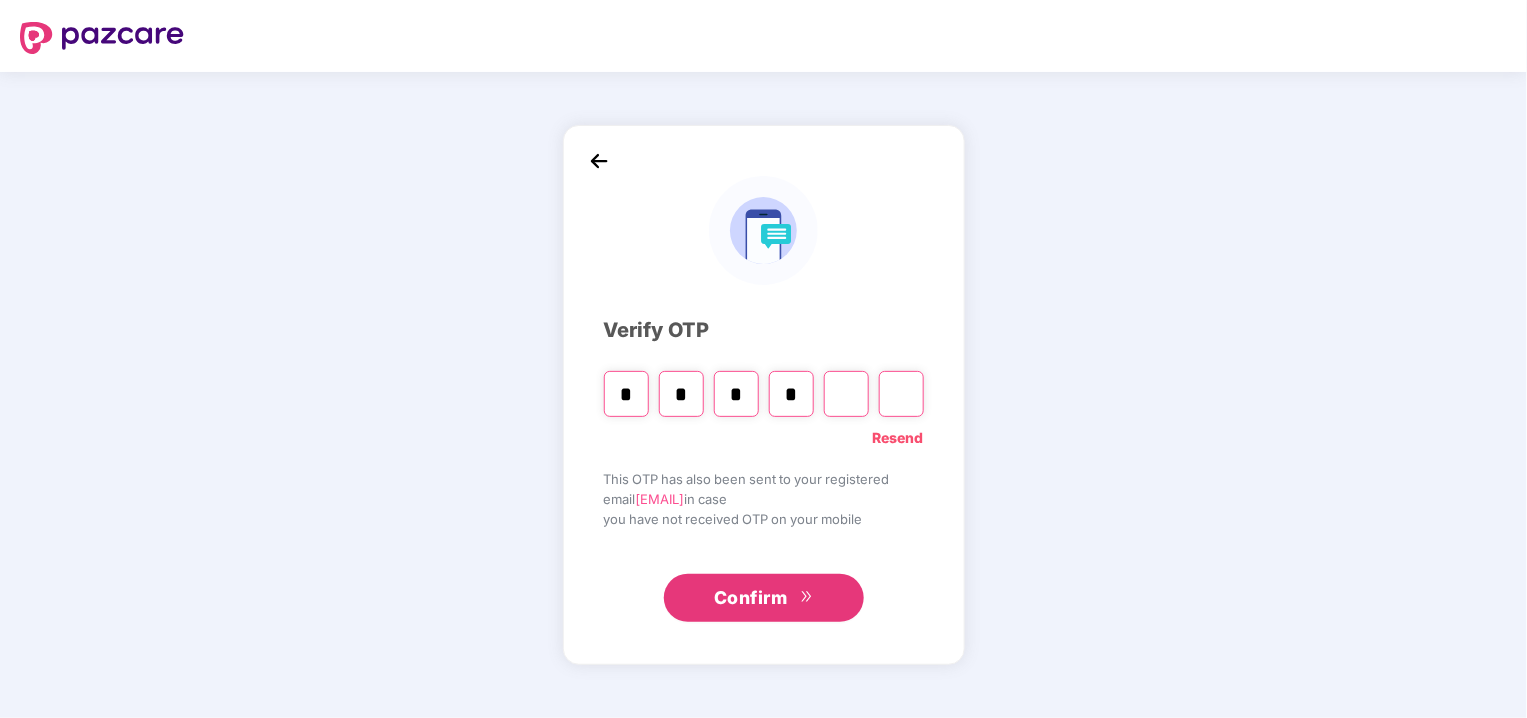 type on "*" 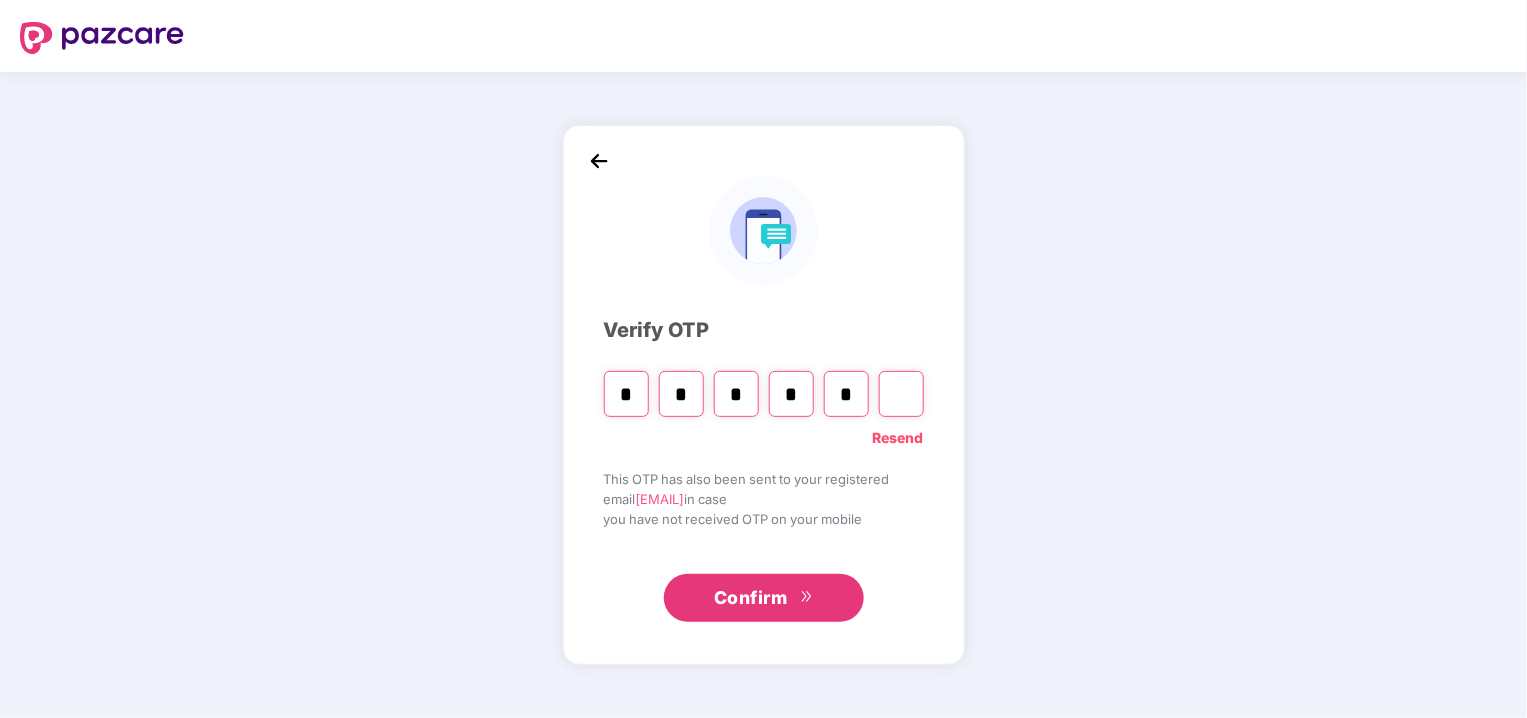 type 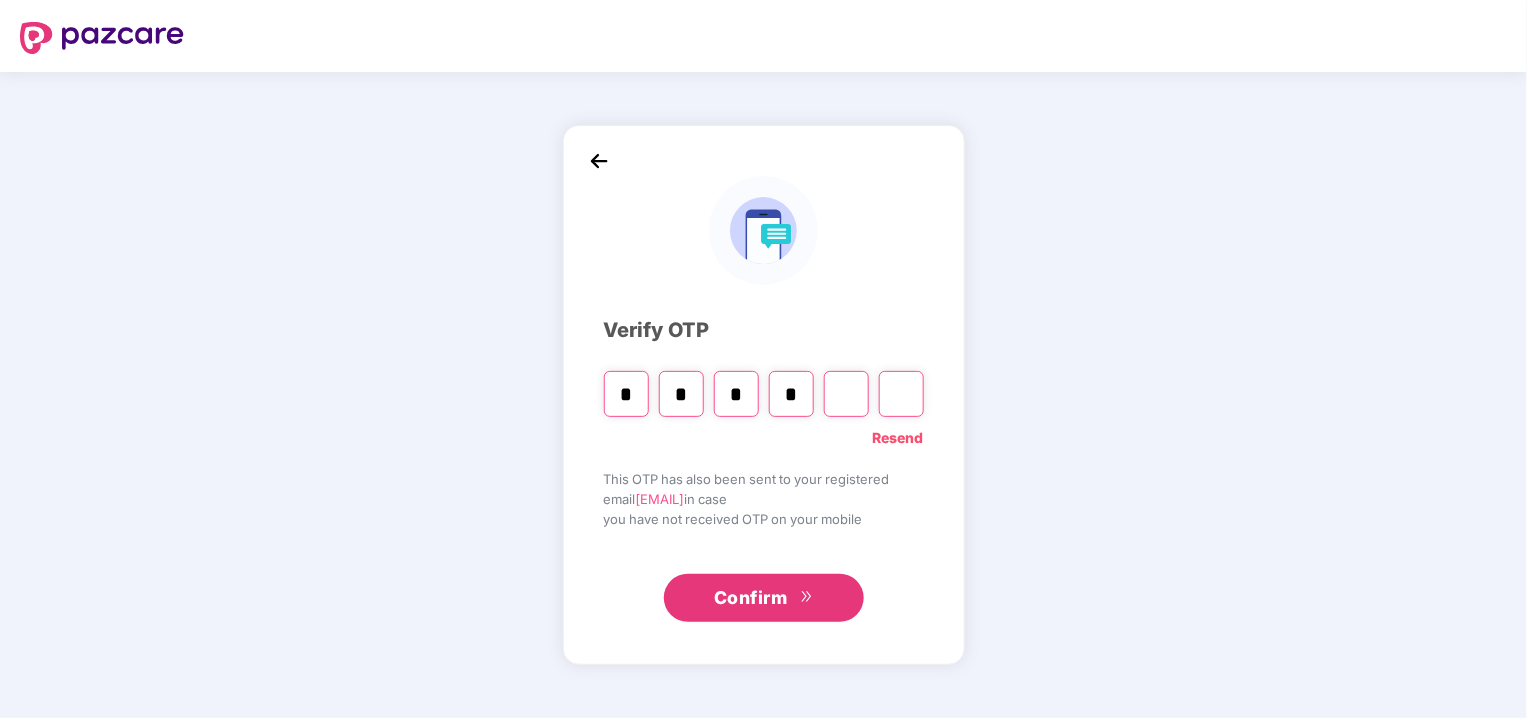 type on "*" 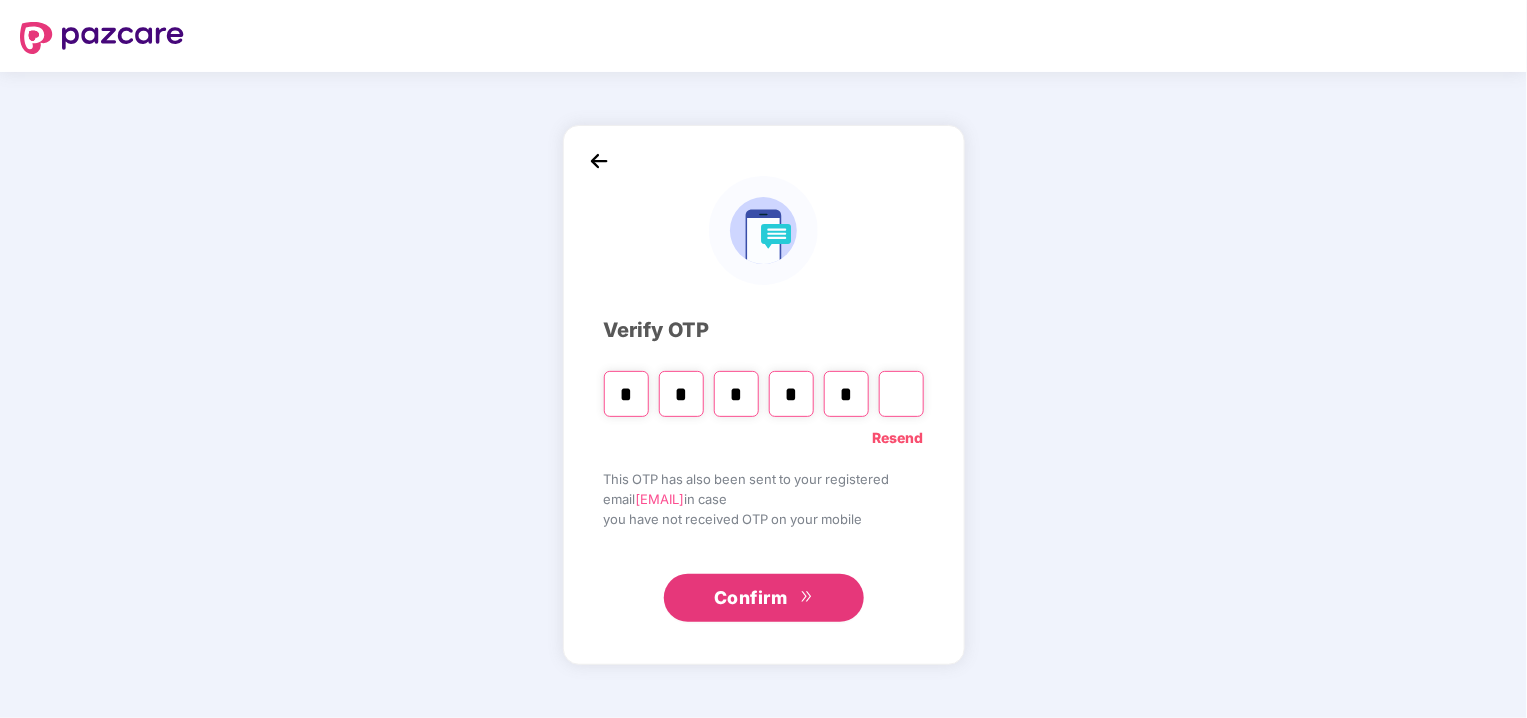 type on "*" 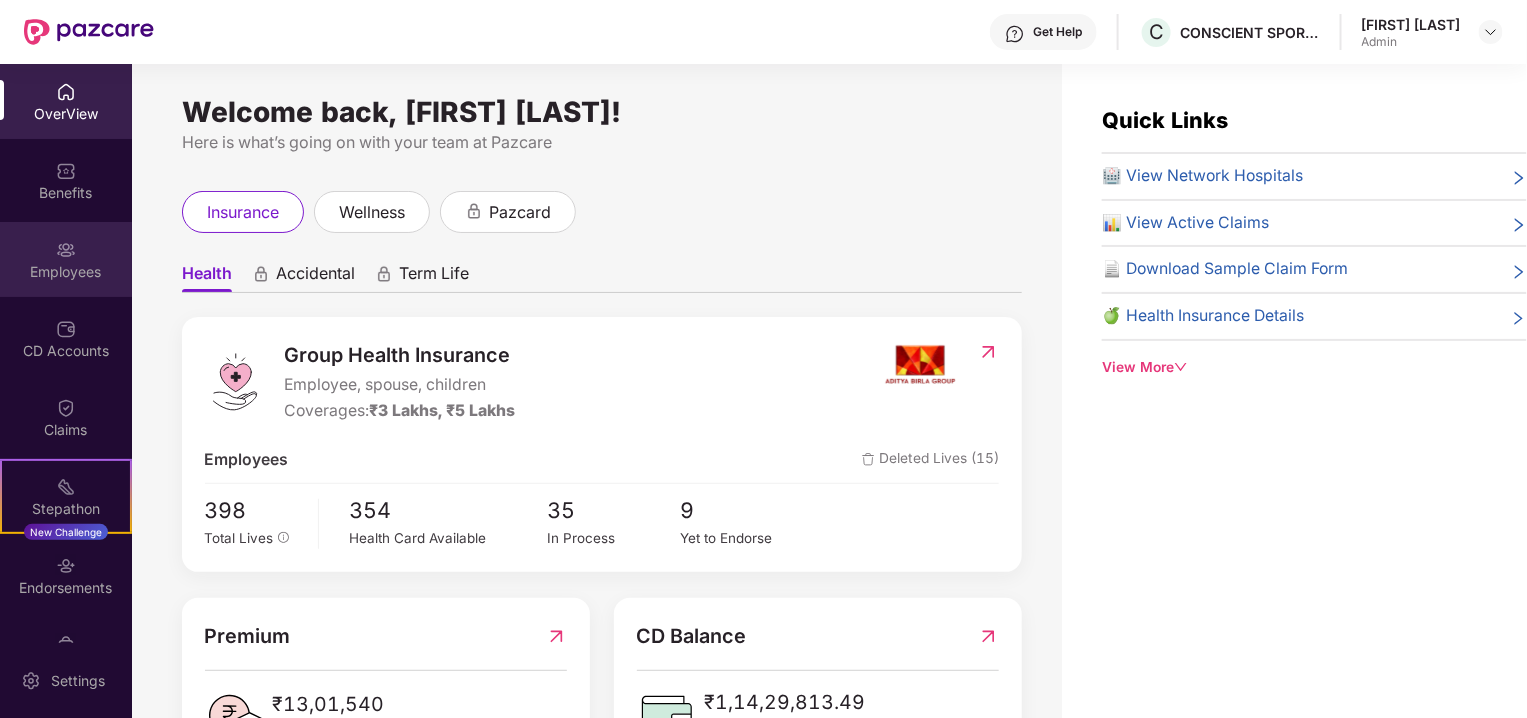 click on "Employees" at bounding box center (66, 272) 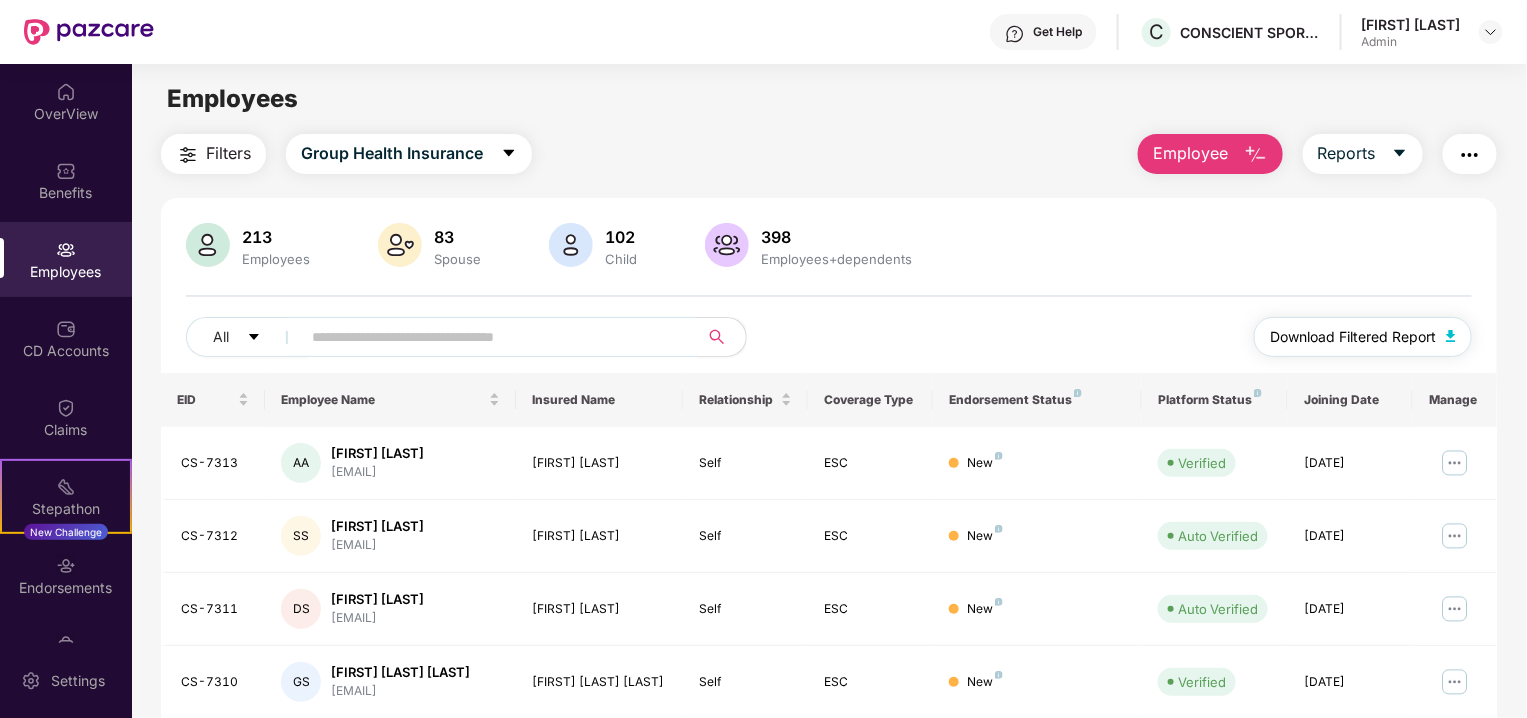 click on "Download Filtered Report" at bounding box center [1353, 337] 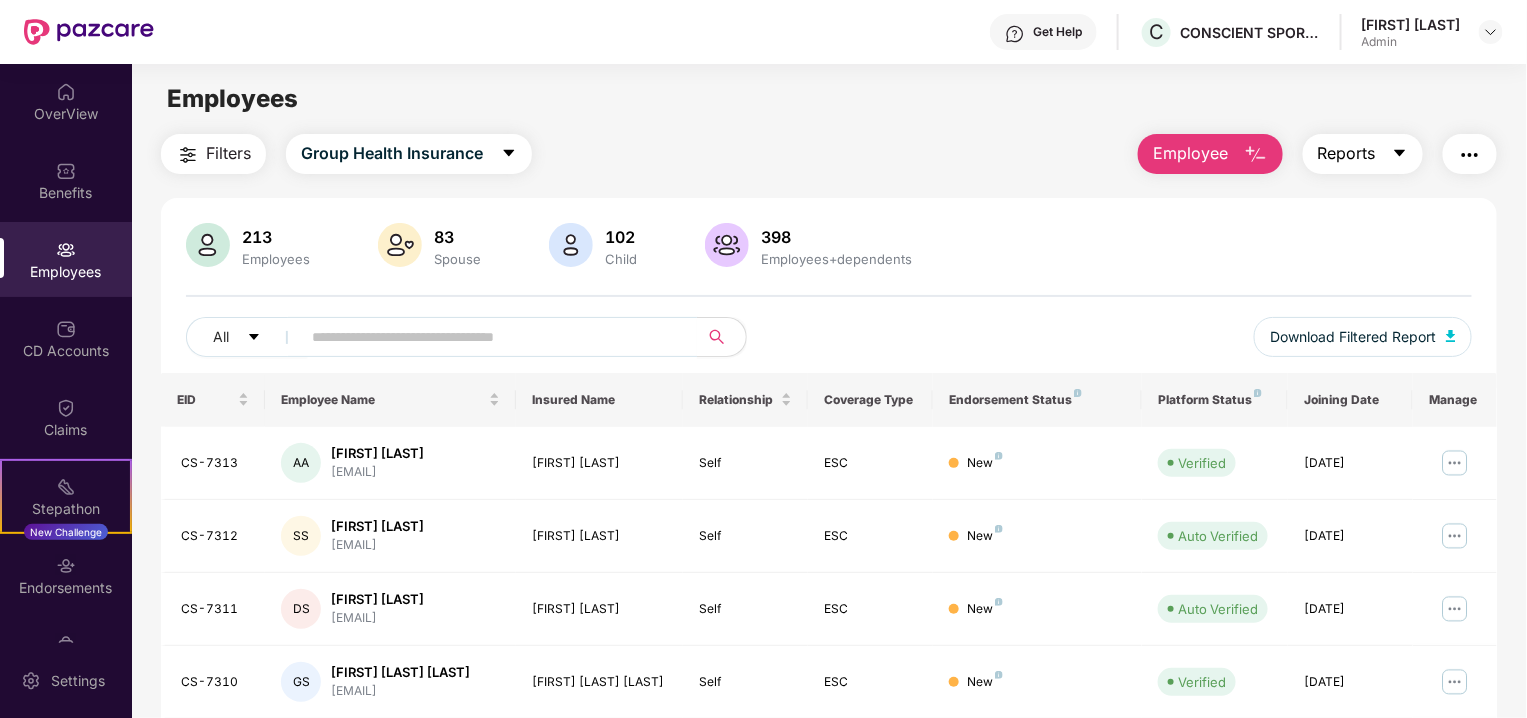 click on "Reports" at bounding box center (1347, 153) 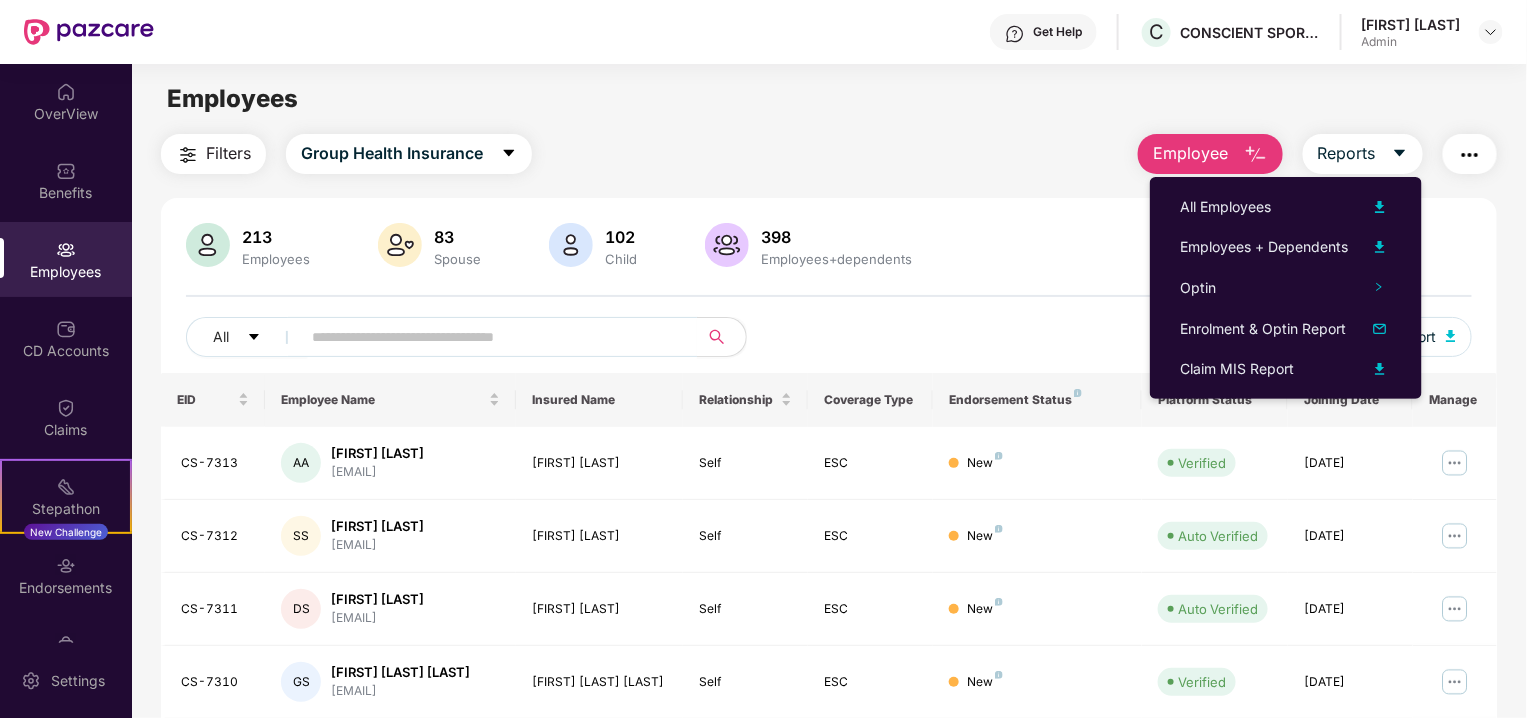 click on "Employee" at bounding box center (1210, 154) 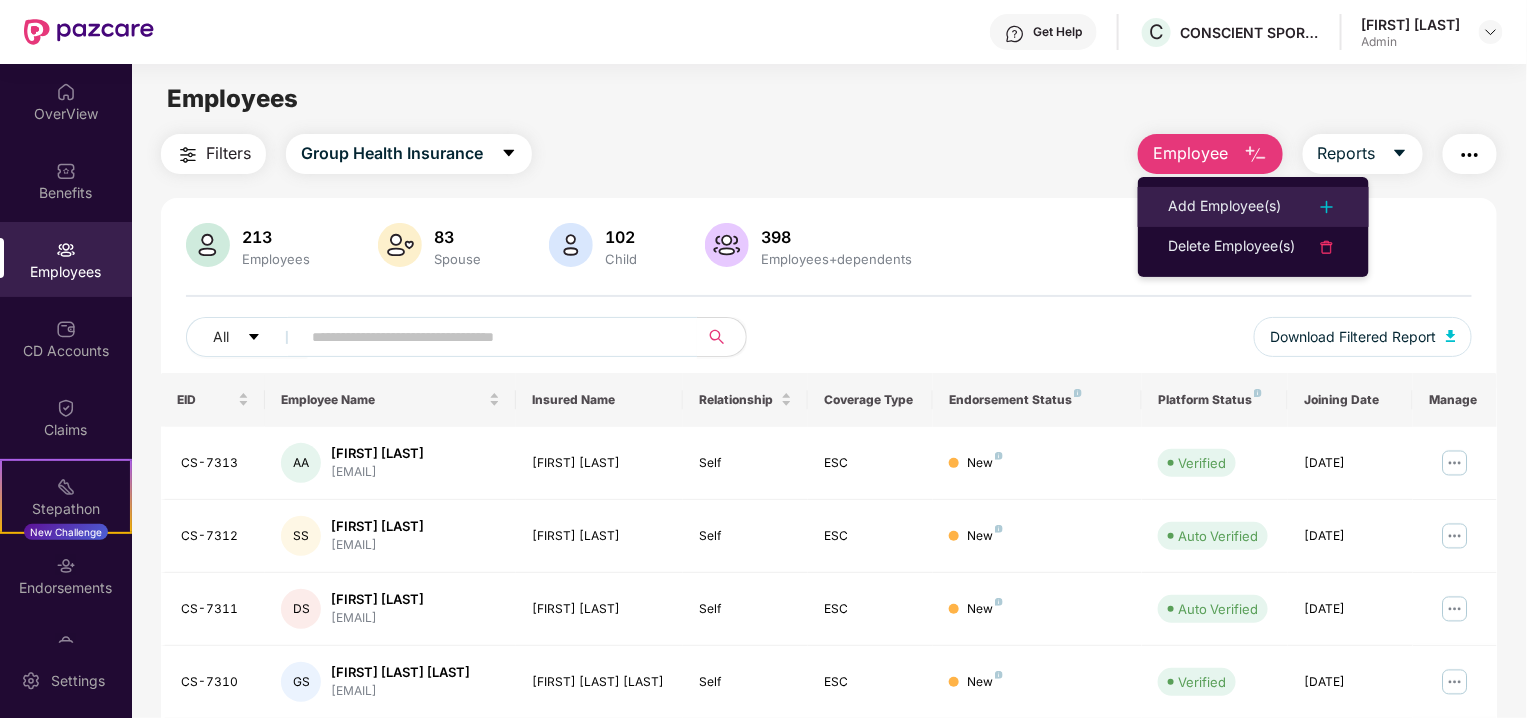 click on "Add Employee(s)" at bounding box center (1224, 207) 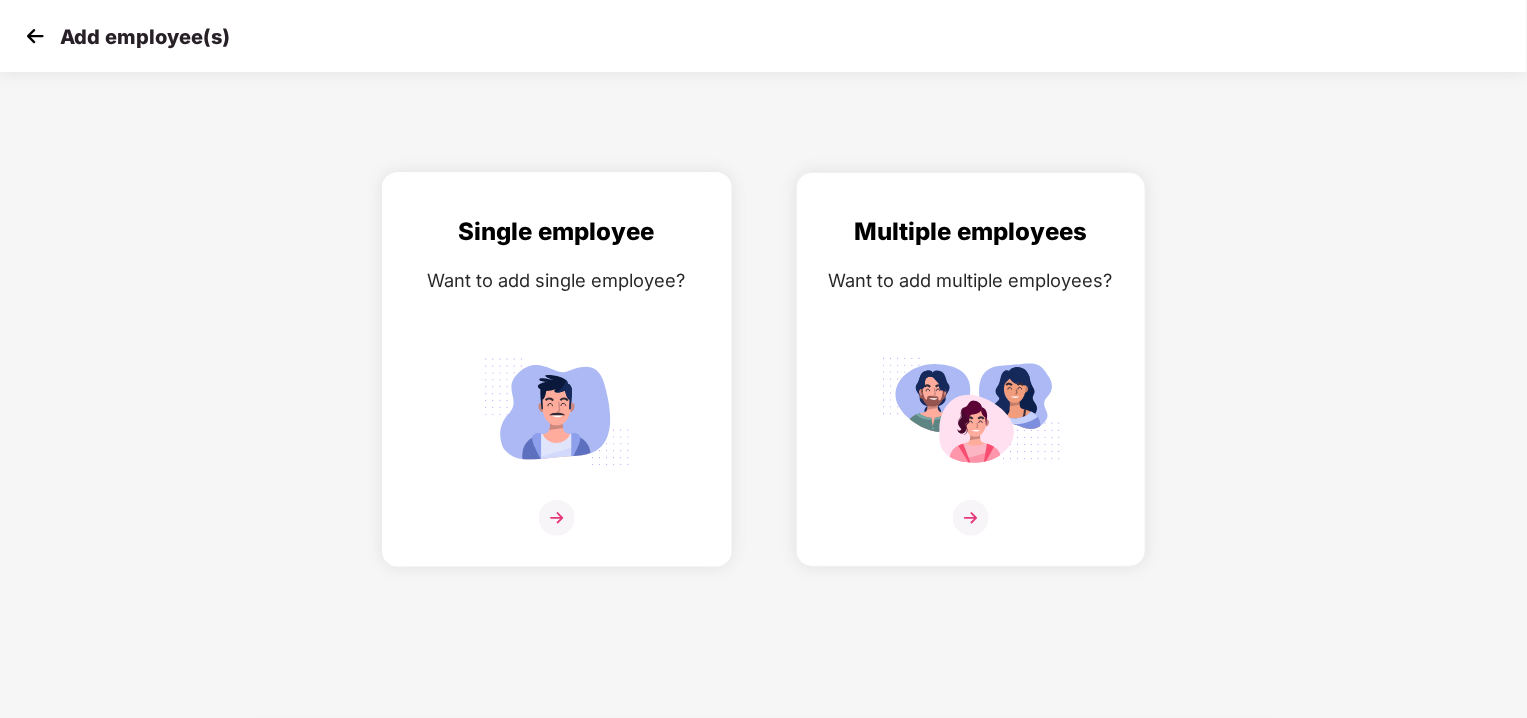 click on "Single employee Want to add single employee?" at bounding box center [557, 387] 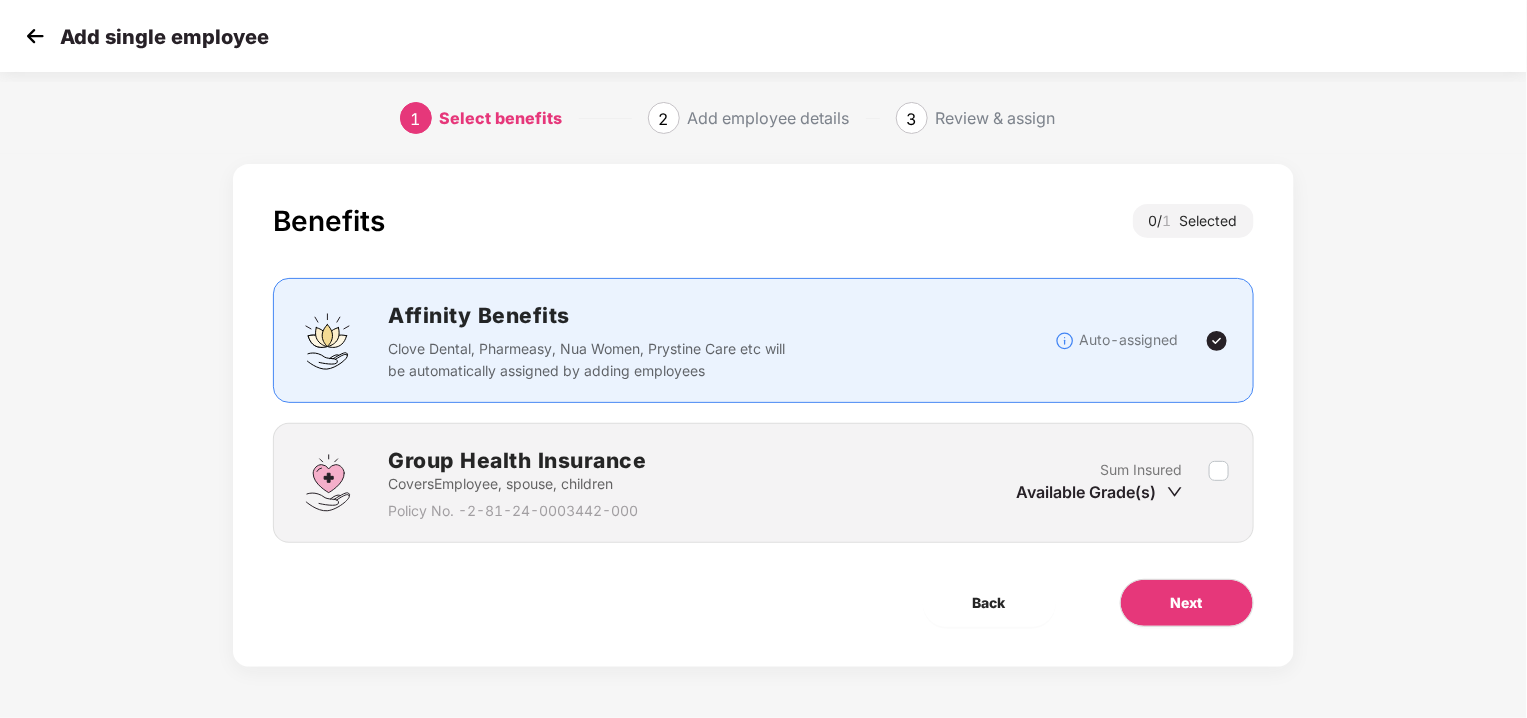 click on "Add employee details" at bounding box center [769, 118] 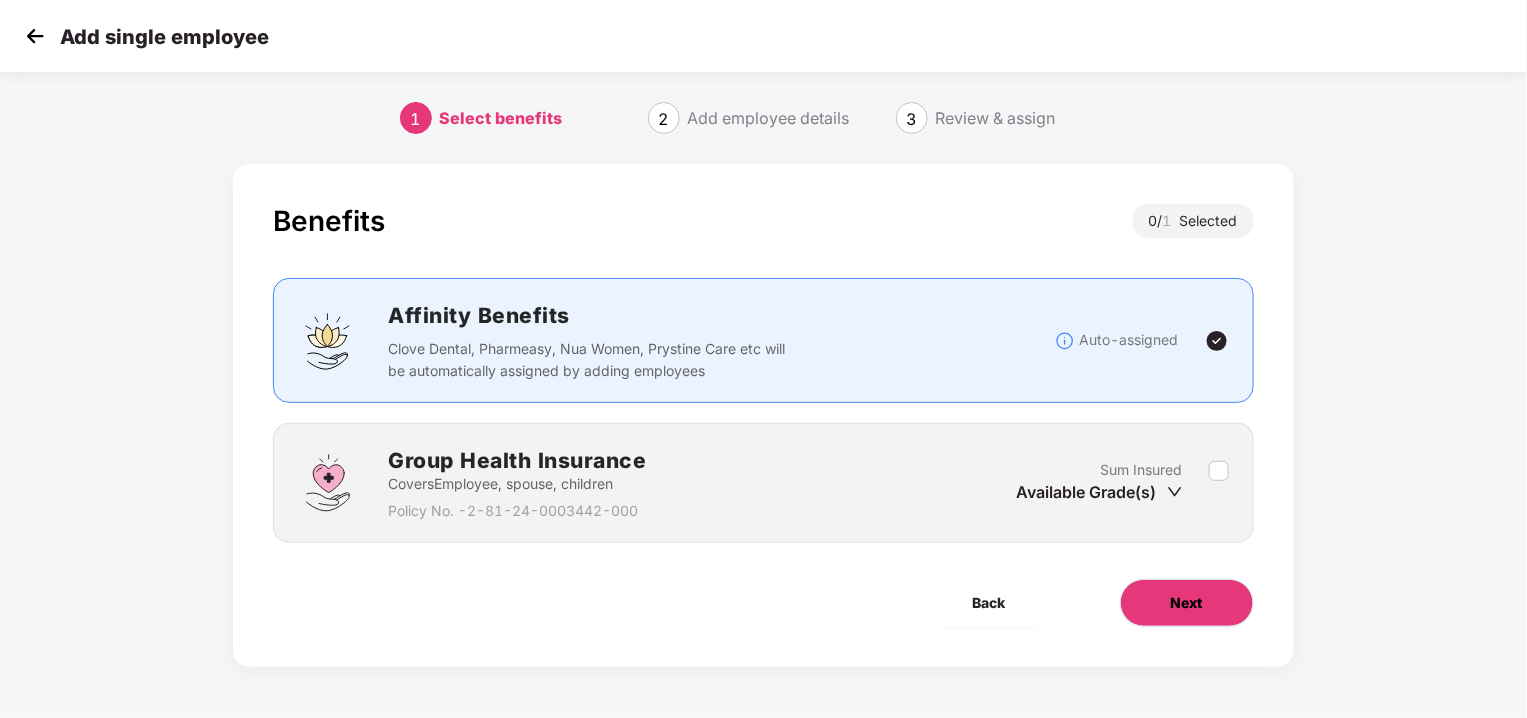 click on "Next" at bounding box center (1187, 603) 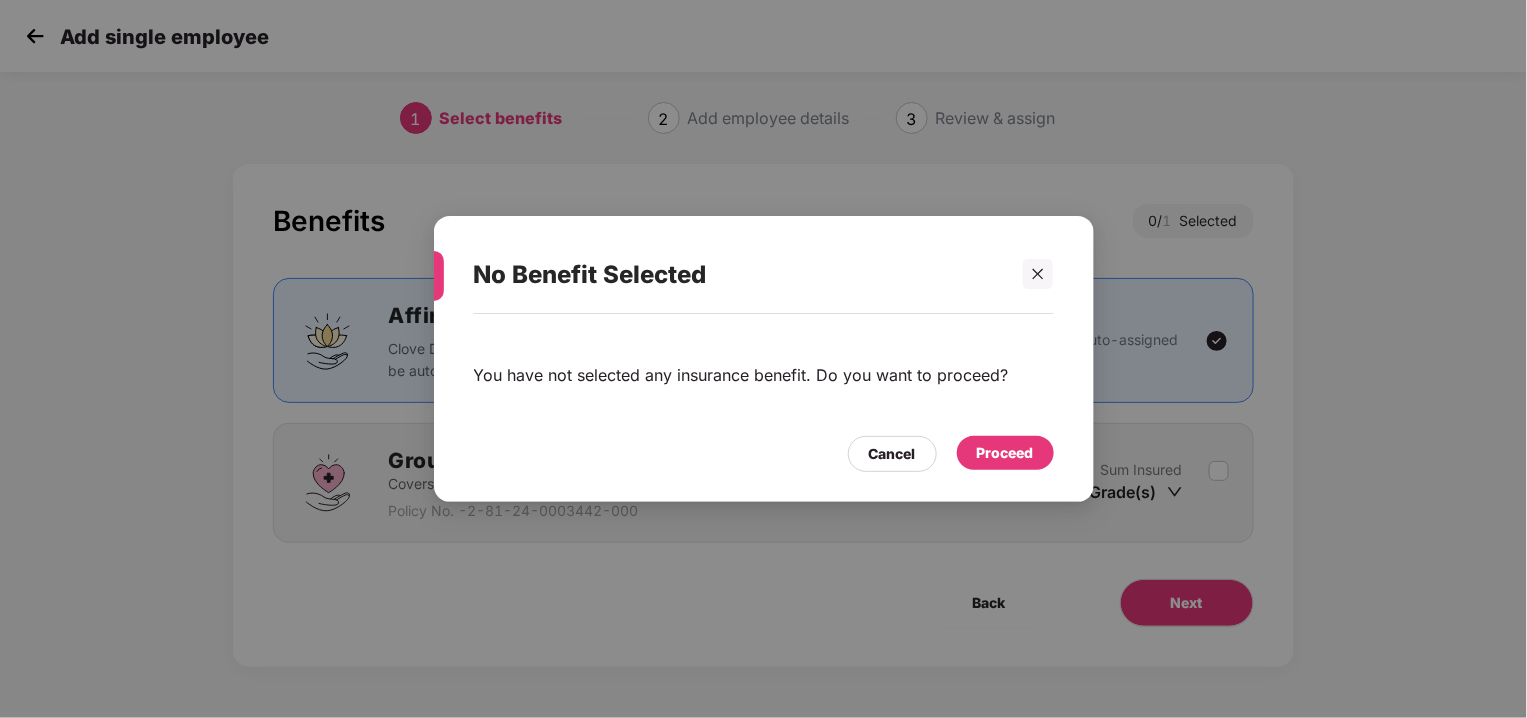 click on "Proceed" at bounding box center (1005, 453) 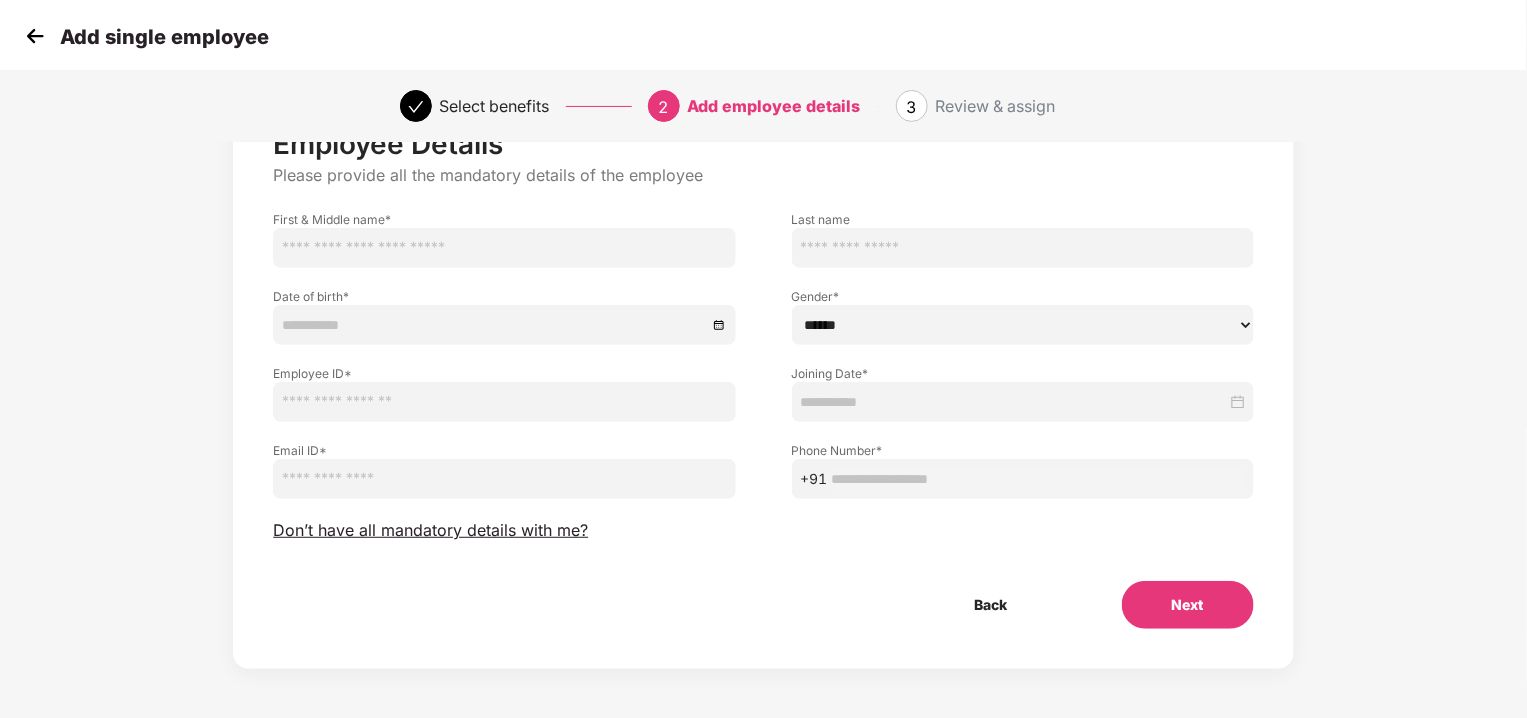 scroll, scrollTop: 0, scrollLeft: 0, axis: both 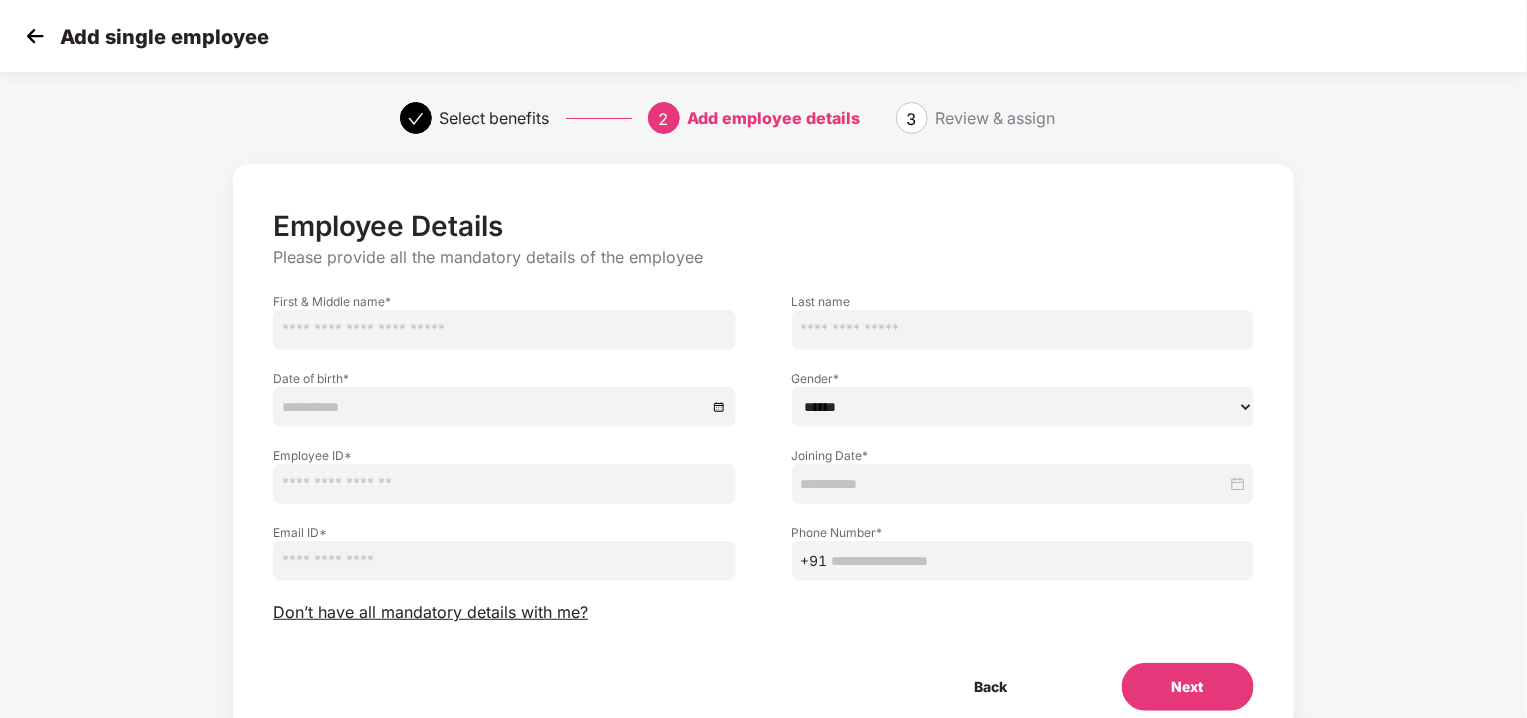 click at bounding box center (35, 36) 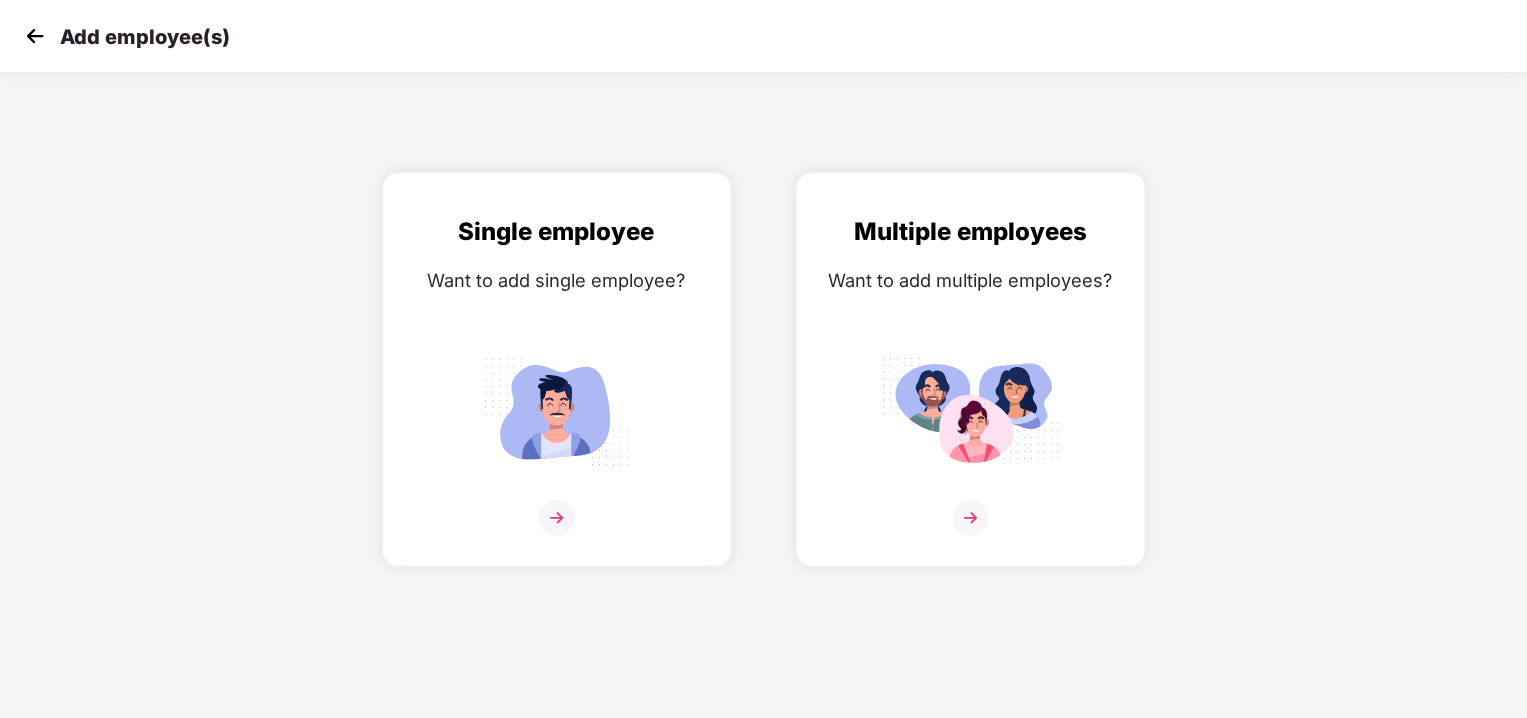 click at bounding box center [35, 36] 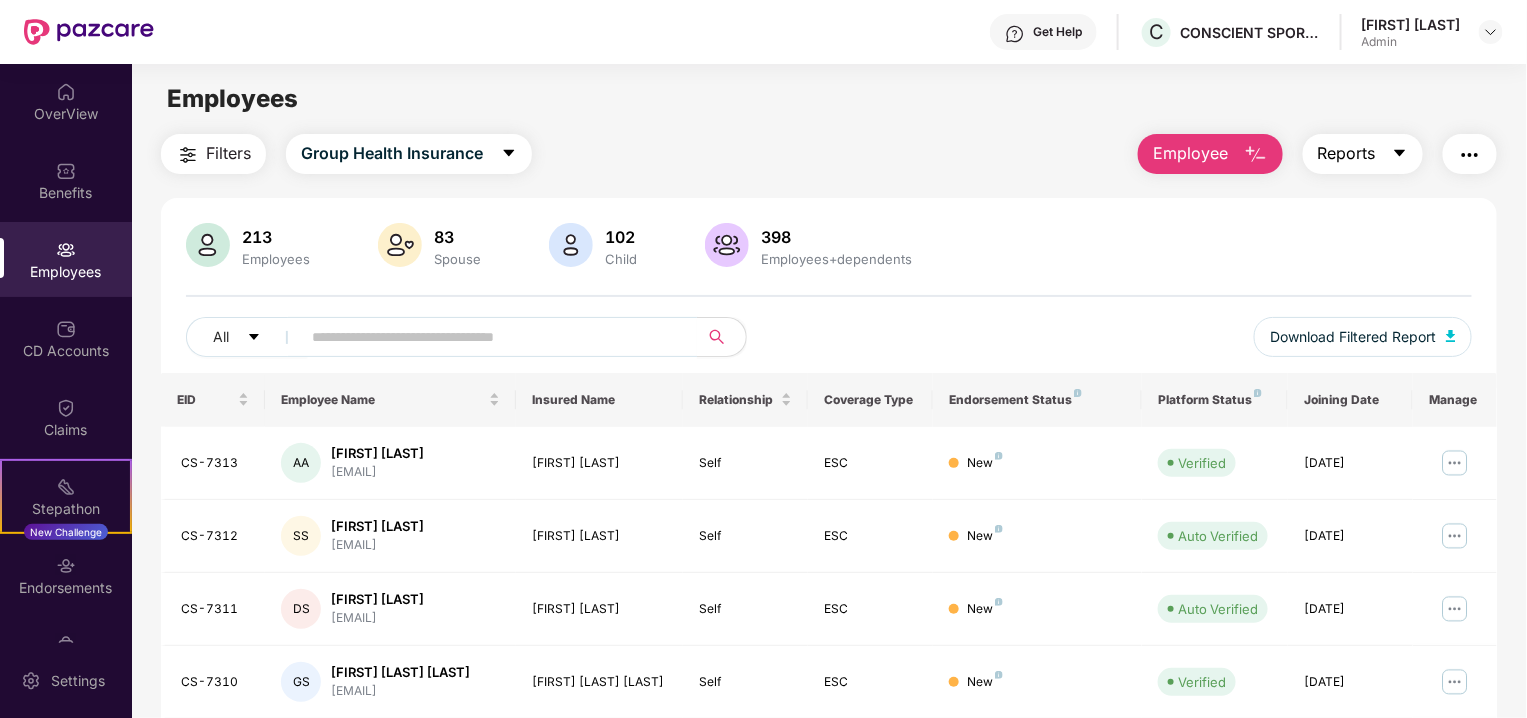 click at bounding box center [1400, 154] 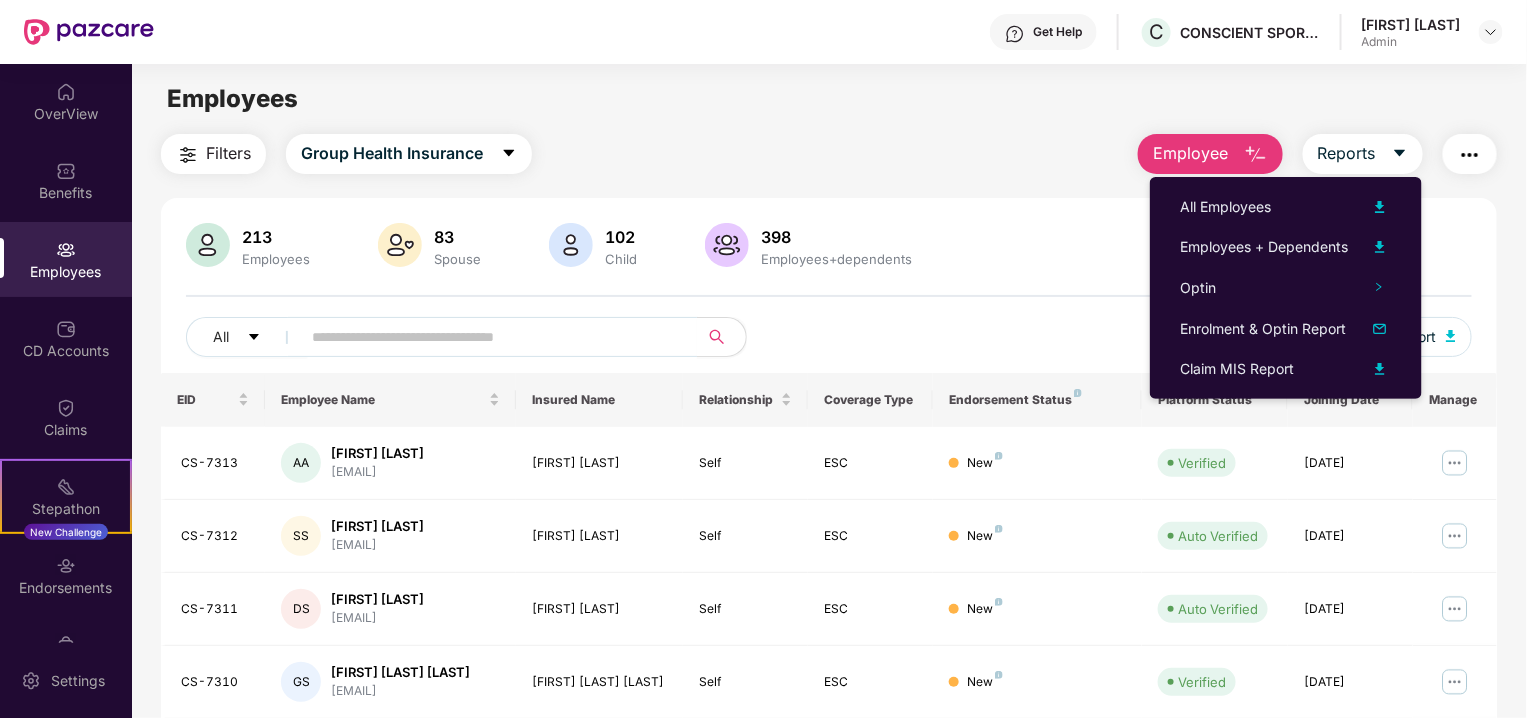 click at bounding box center (1470, 155) 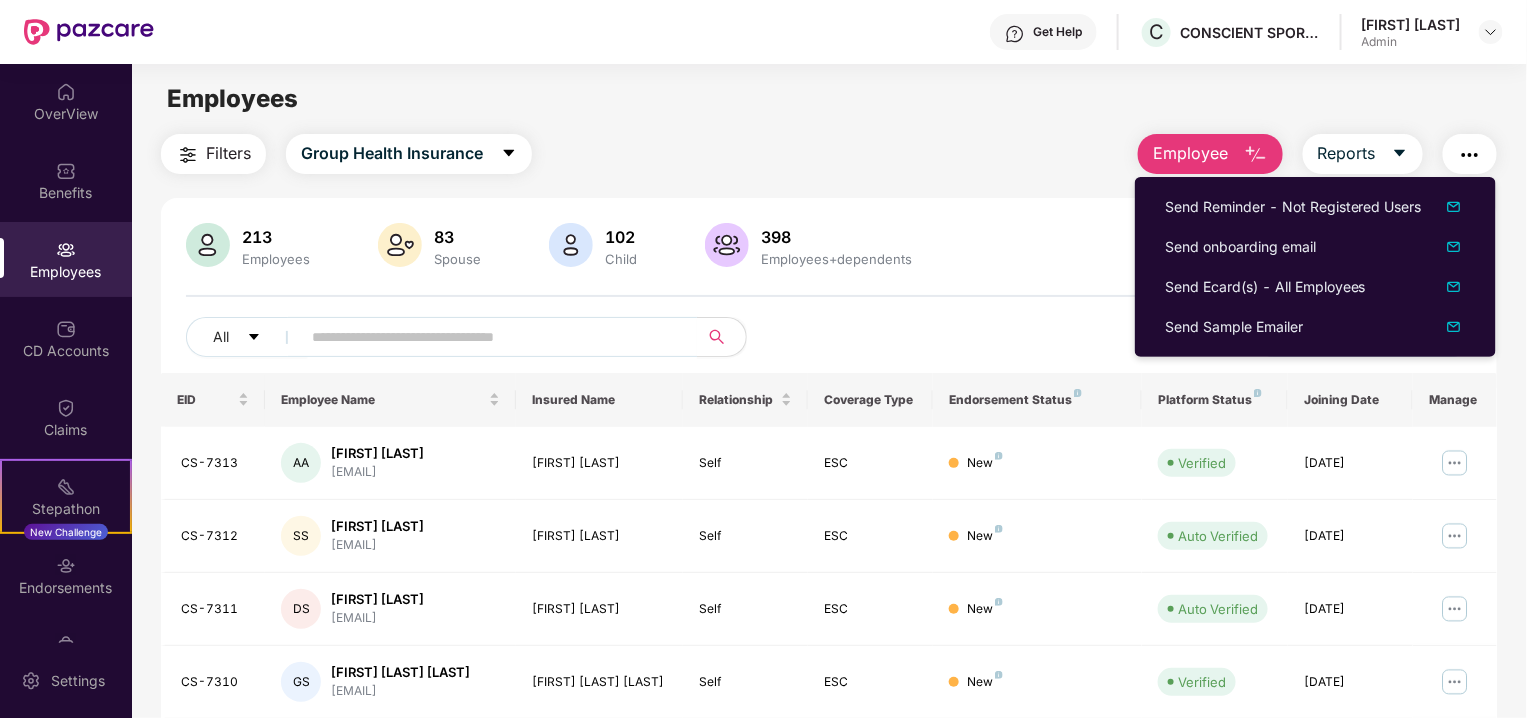 click at bounding box center (1256, 155) 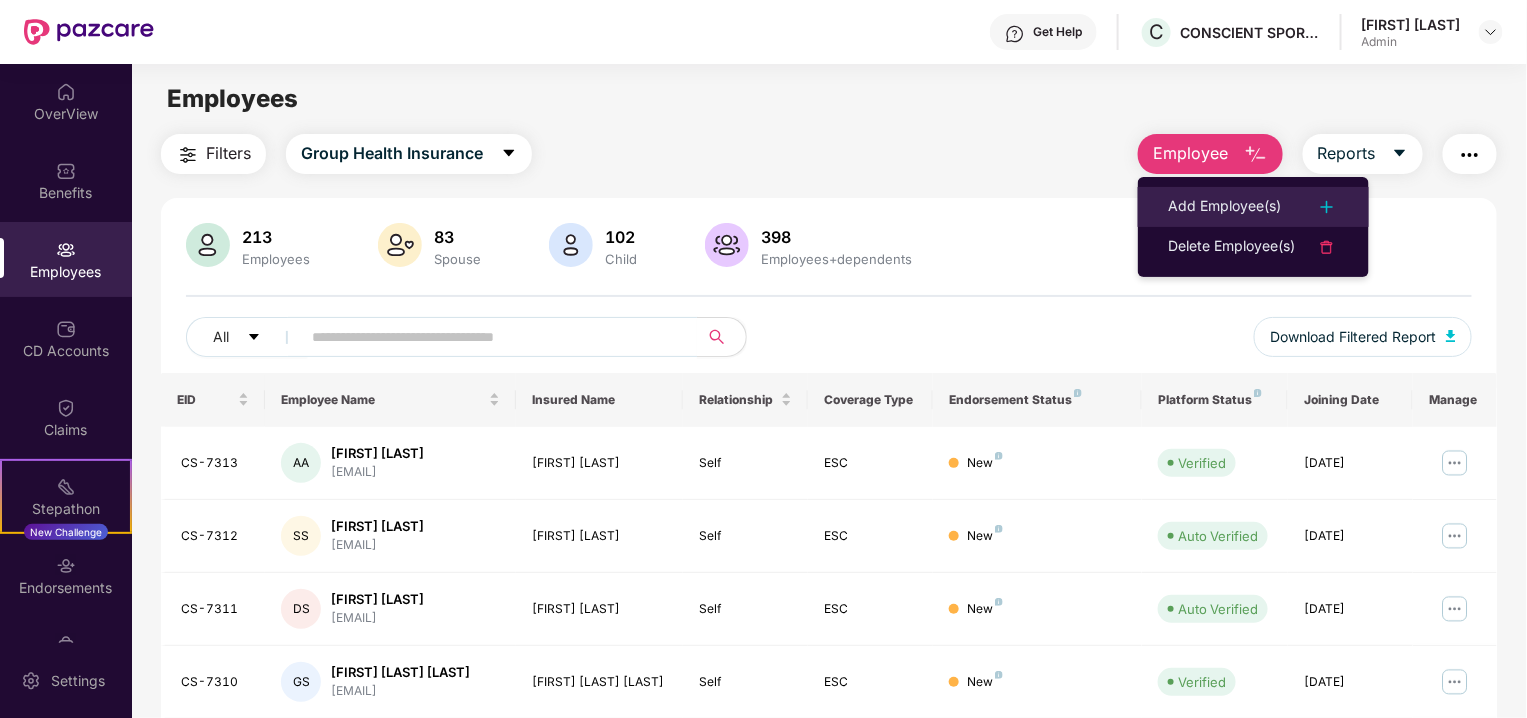 click at bounding box center [1327, 207] 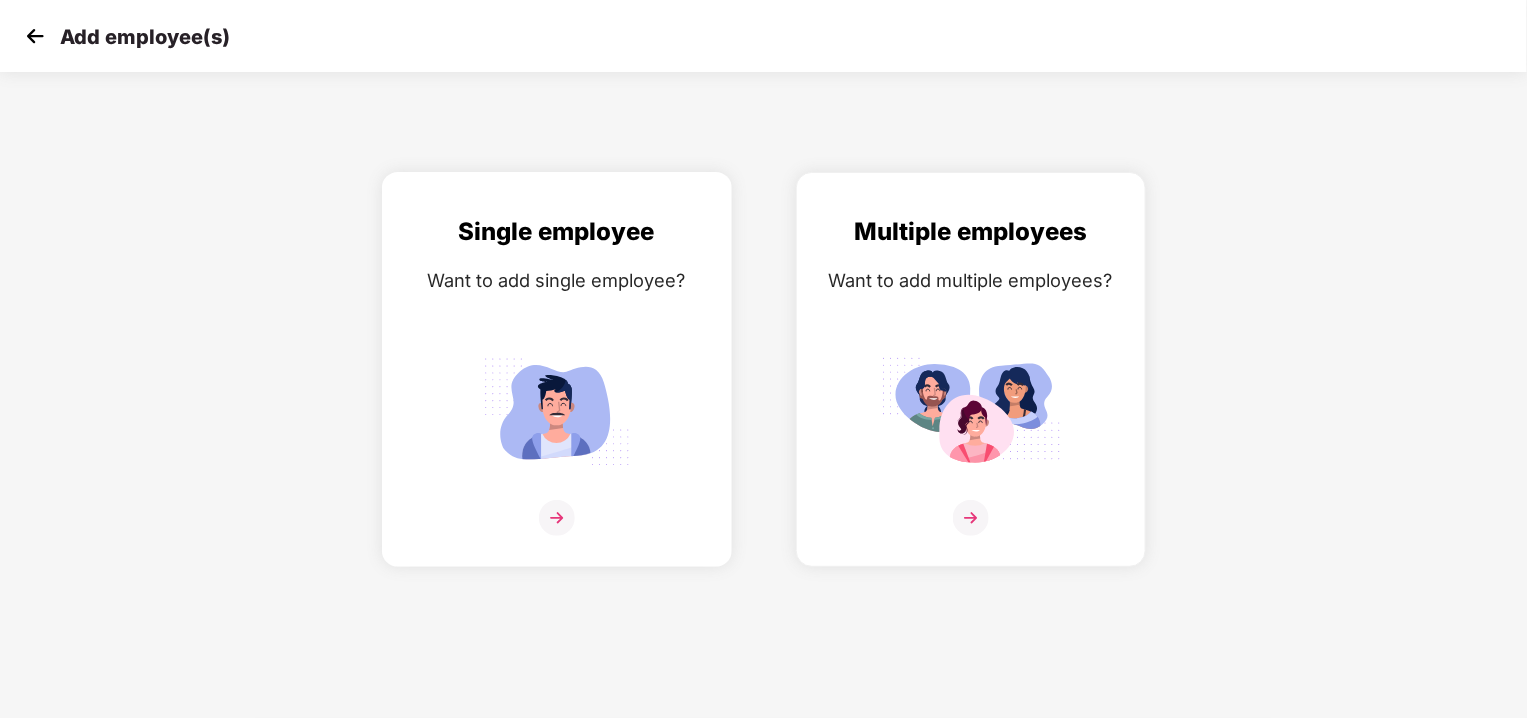 click on "Single employee Want to add single employee?" at bounding box center [557, 387] 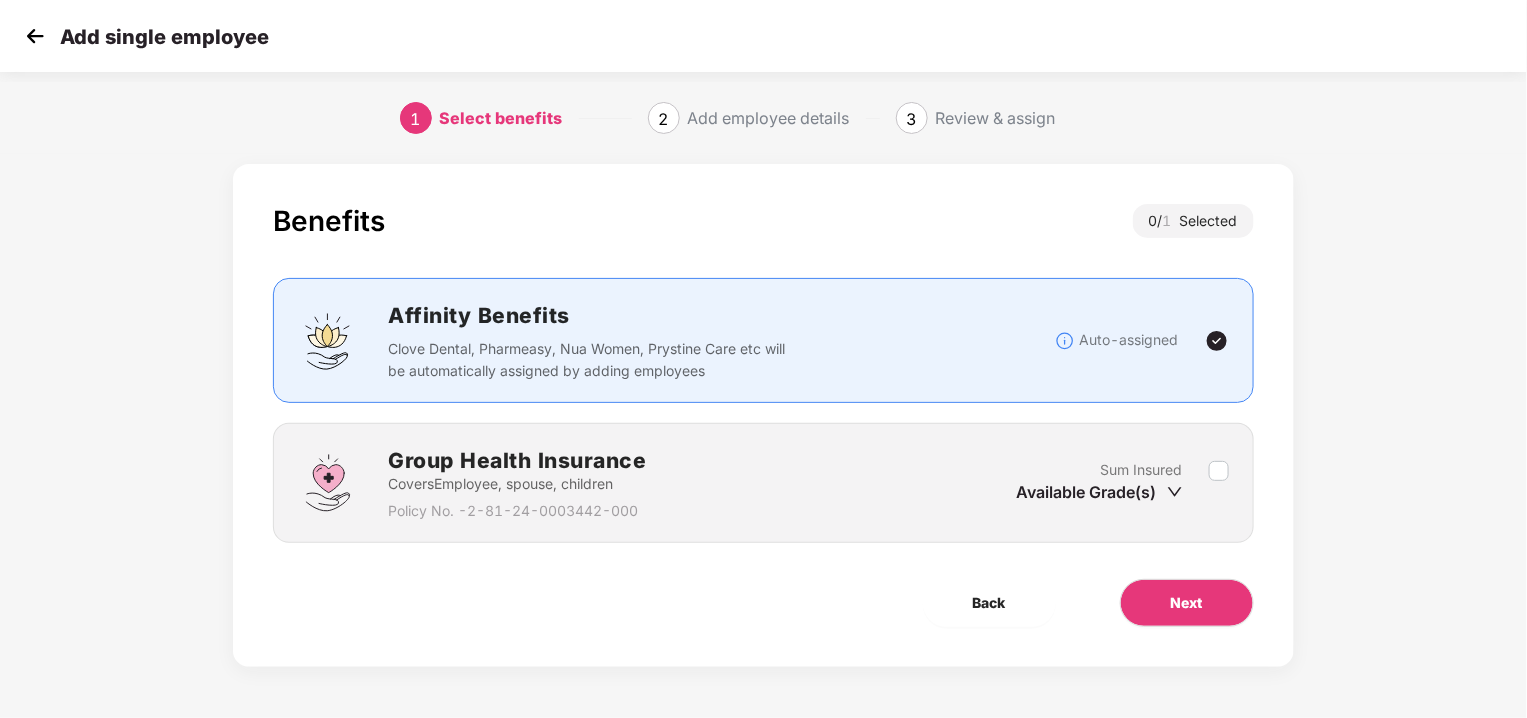 click at bounding box center [35, 36] 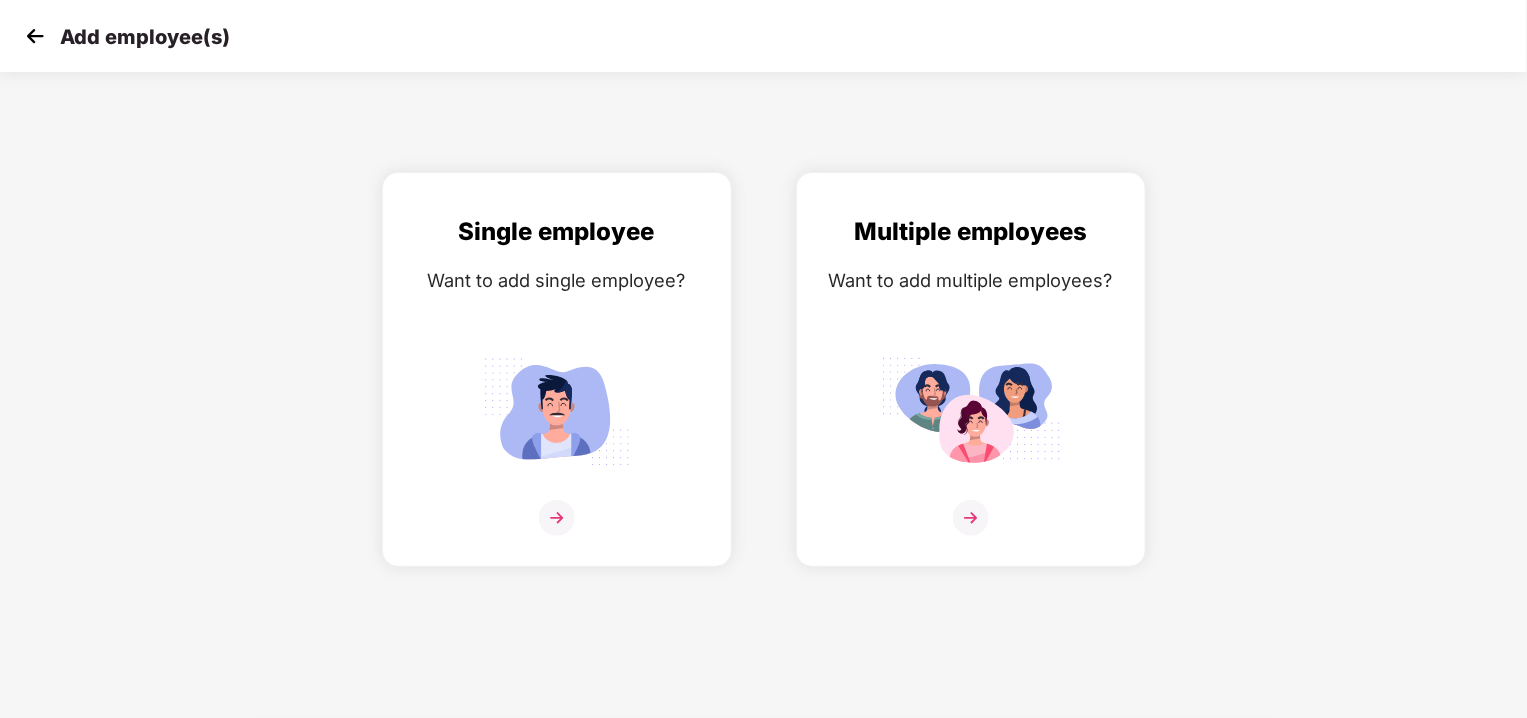 click at bounding box center (35, 36) 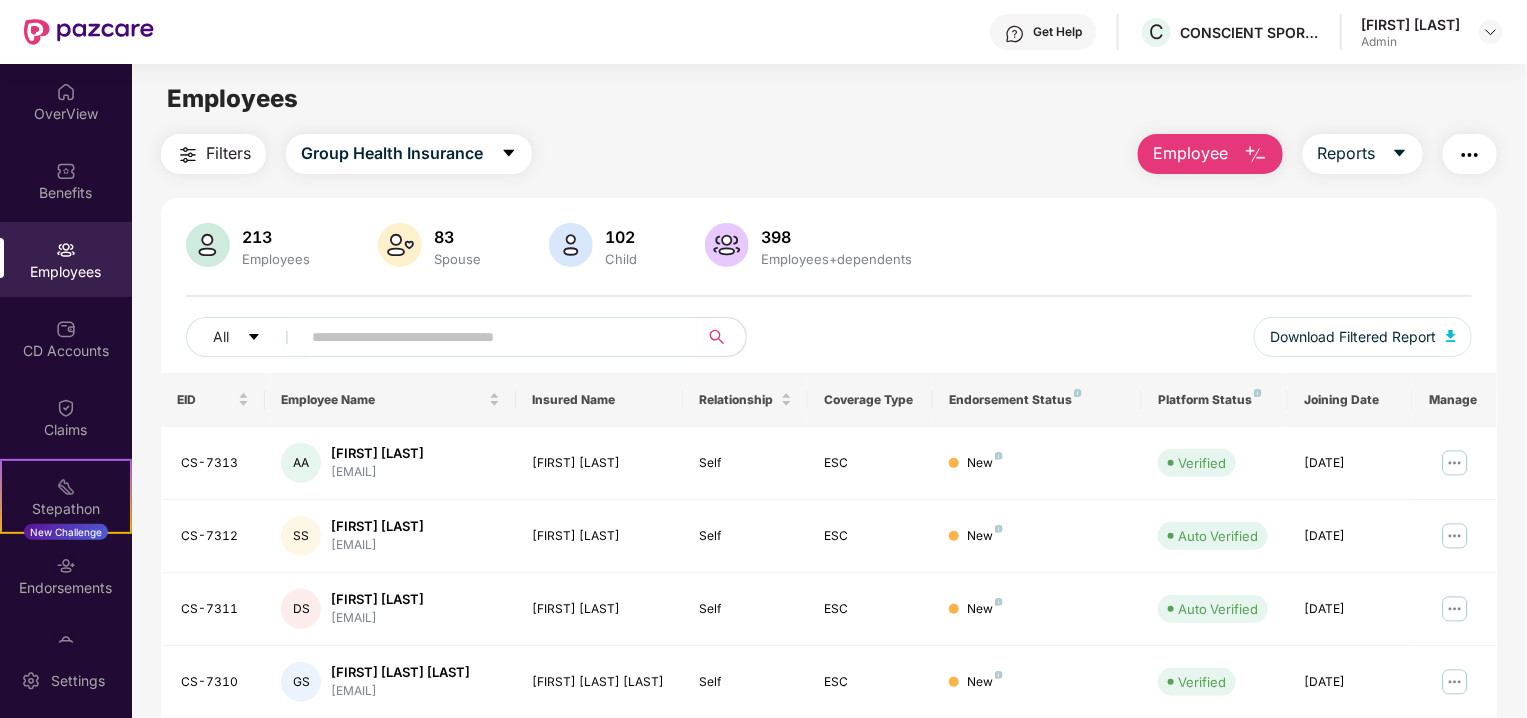 click at bounding box center (1470, 155) 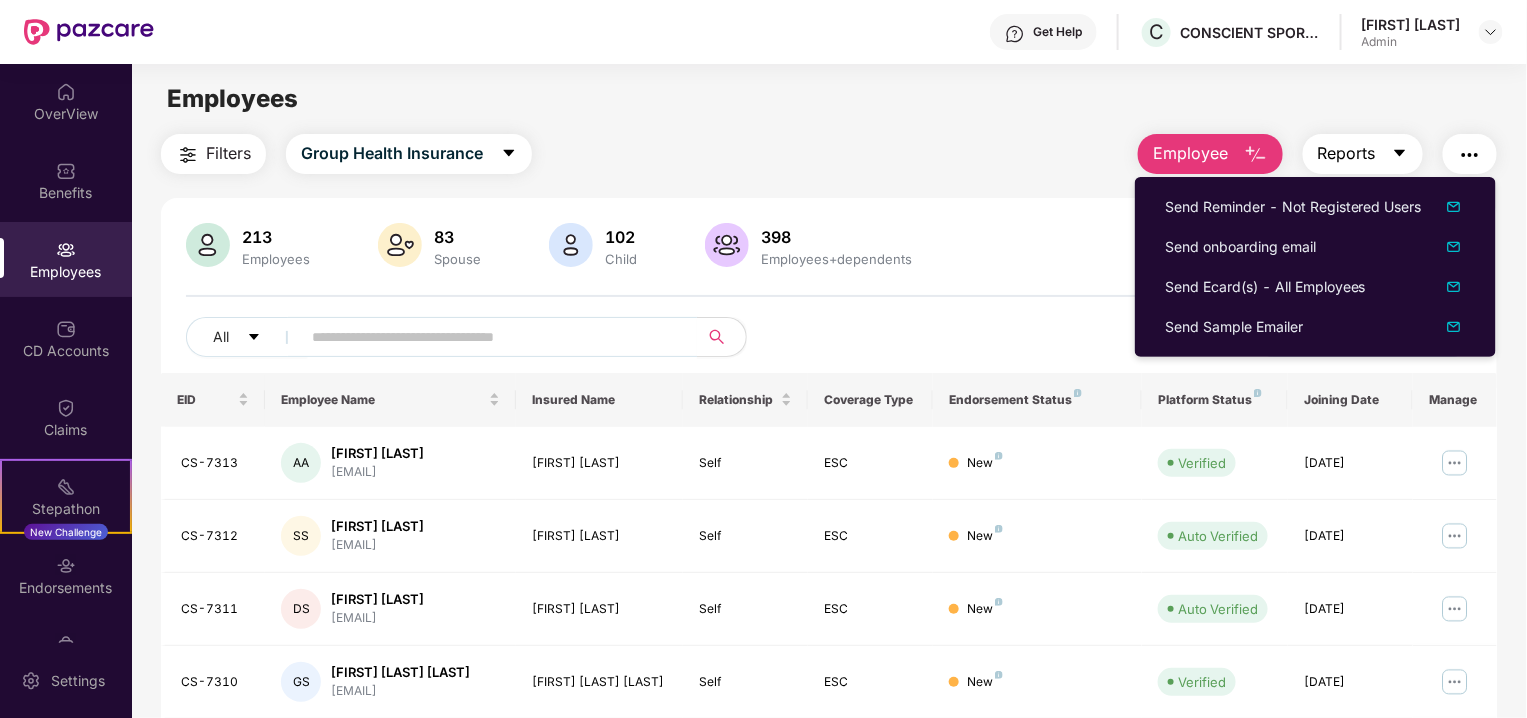click on "Reports" at bounding box center [1363, 154] 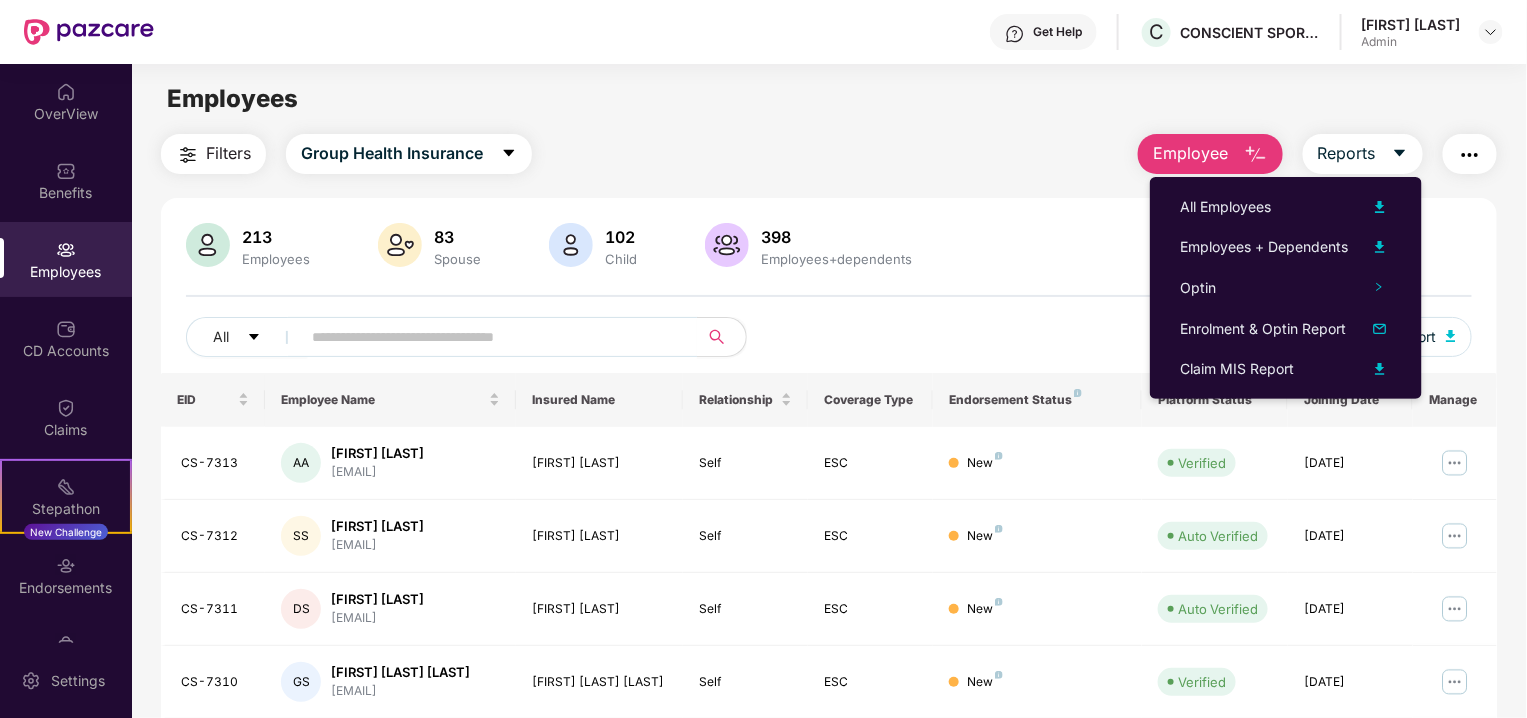 click on "Manage" at bounding box center [1455, 400] 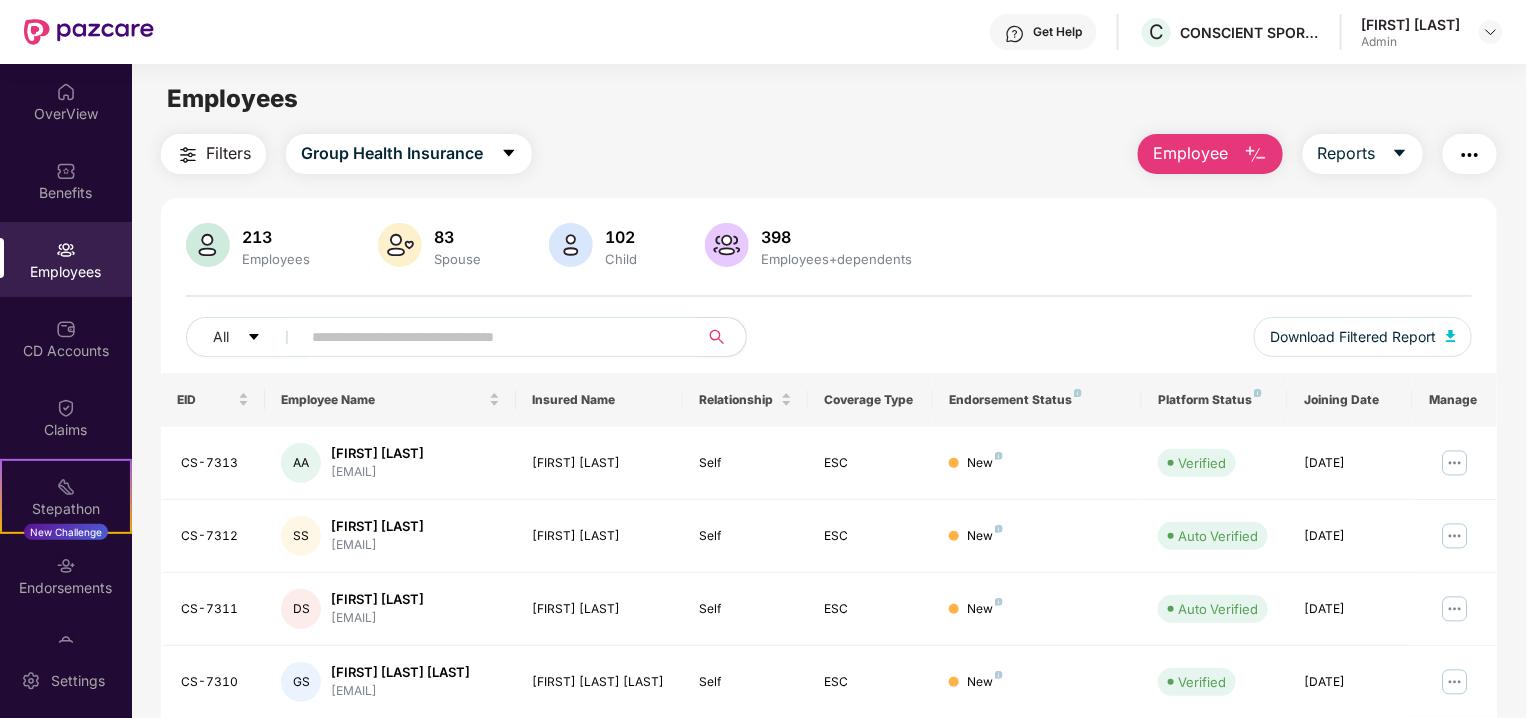 click at bounding box center [1470, 155] 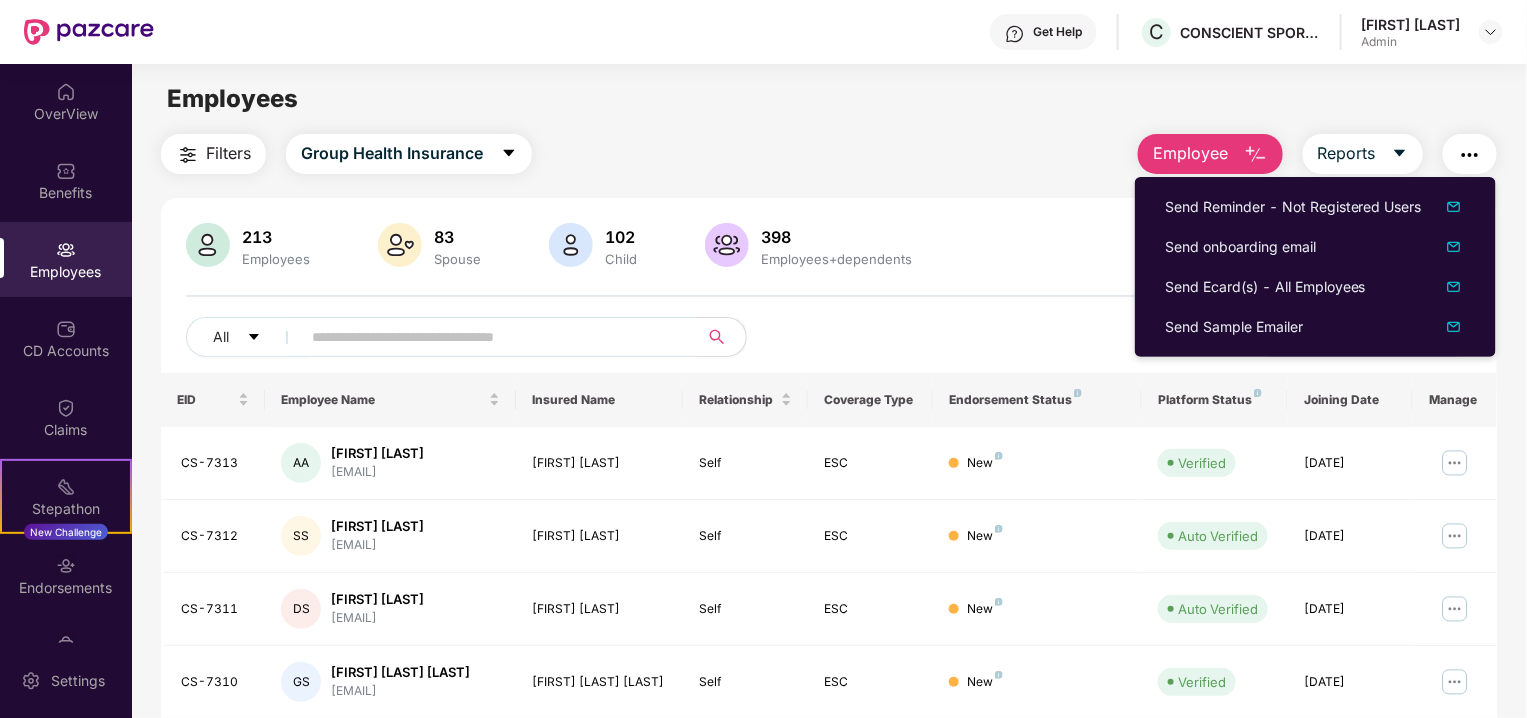 click on "Employee" at bounding box center (1210, 154) 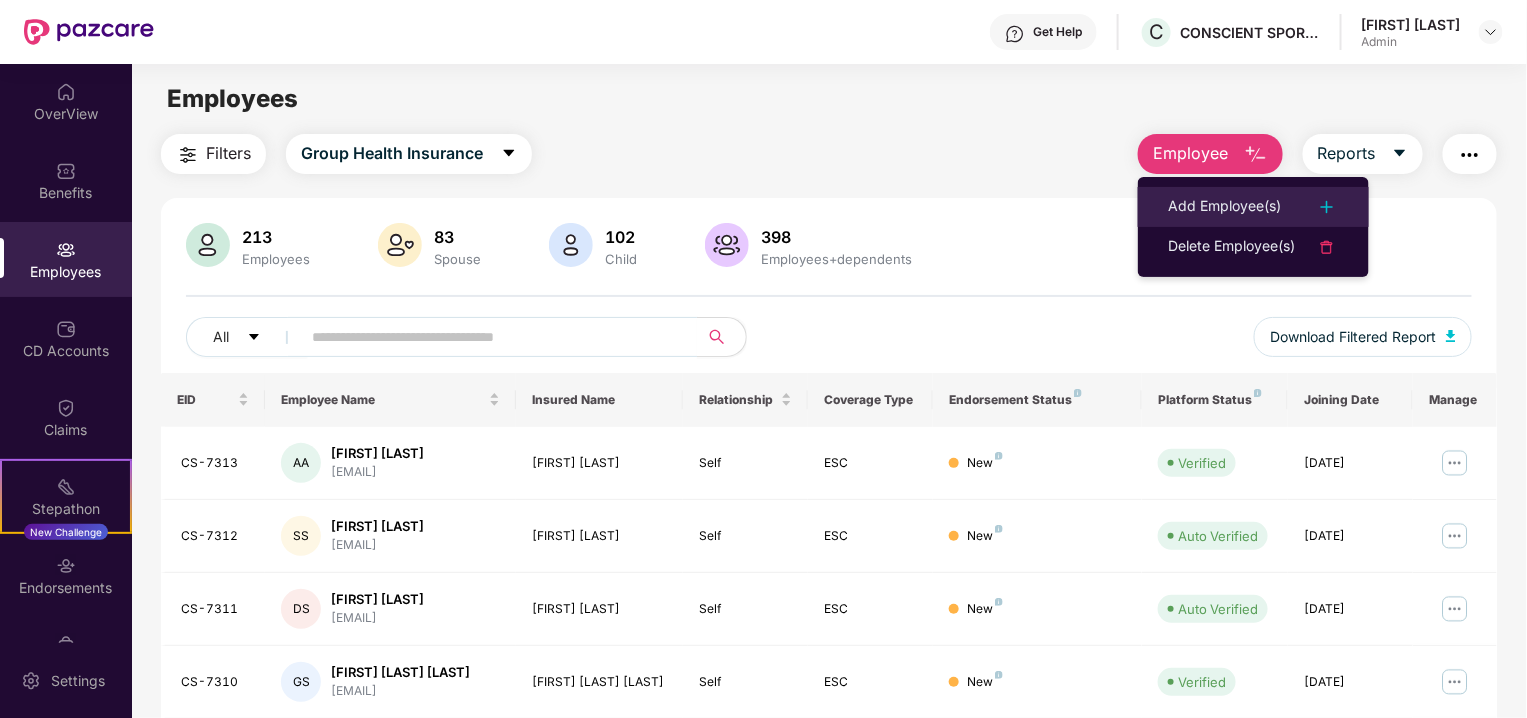 click on "Add Employee(s)" at bounding box center [1224, 207] 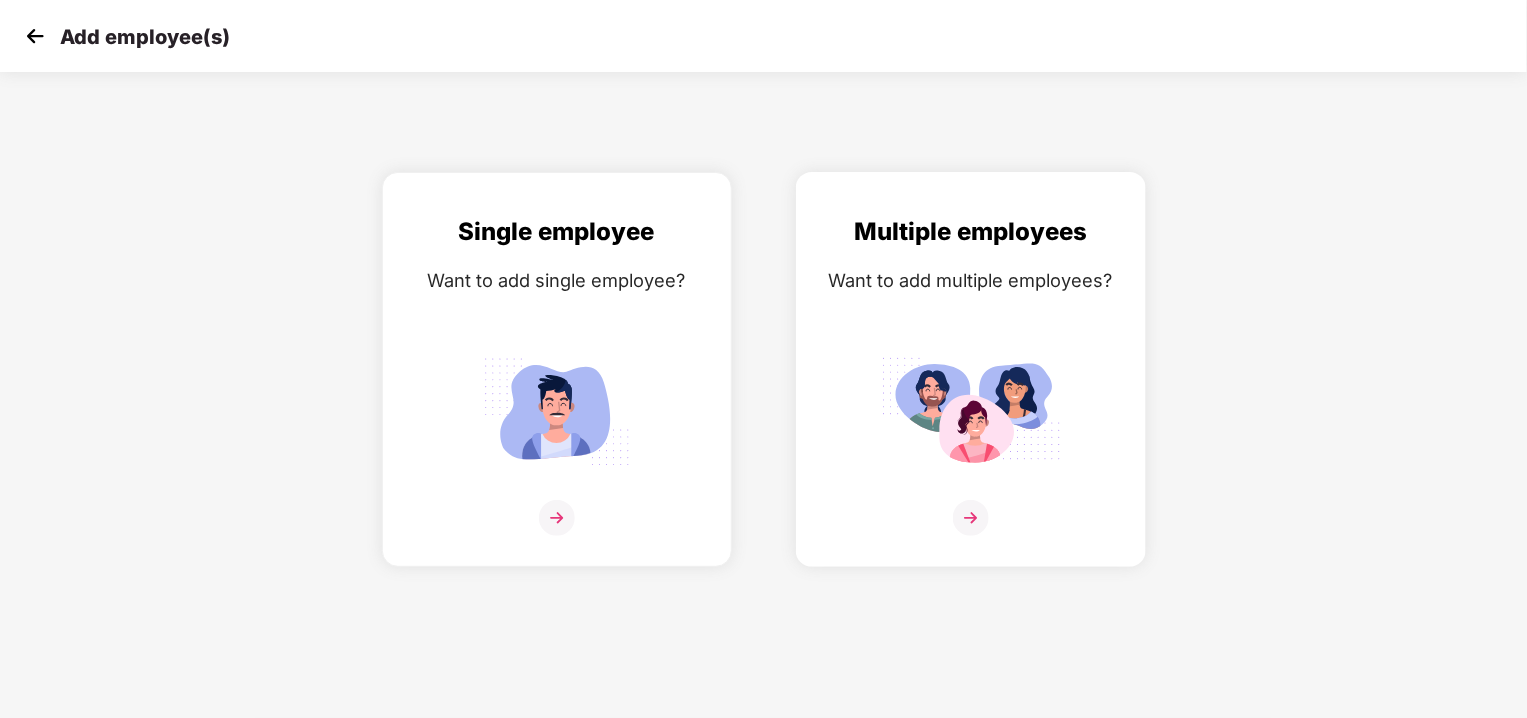 click on "Multiple employees" at bounding box center (971, 232) 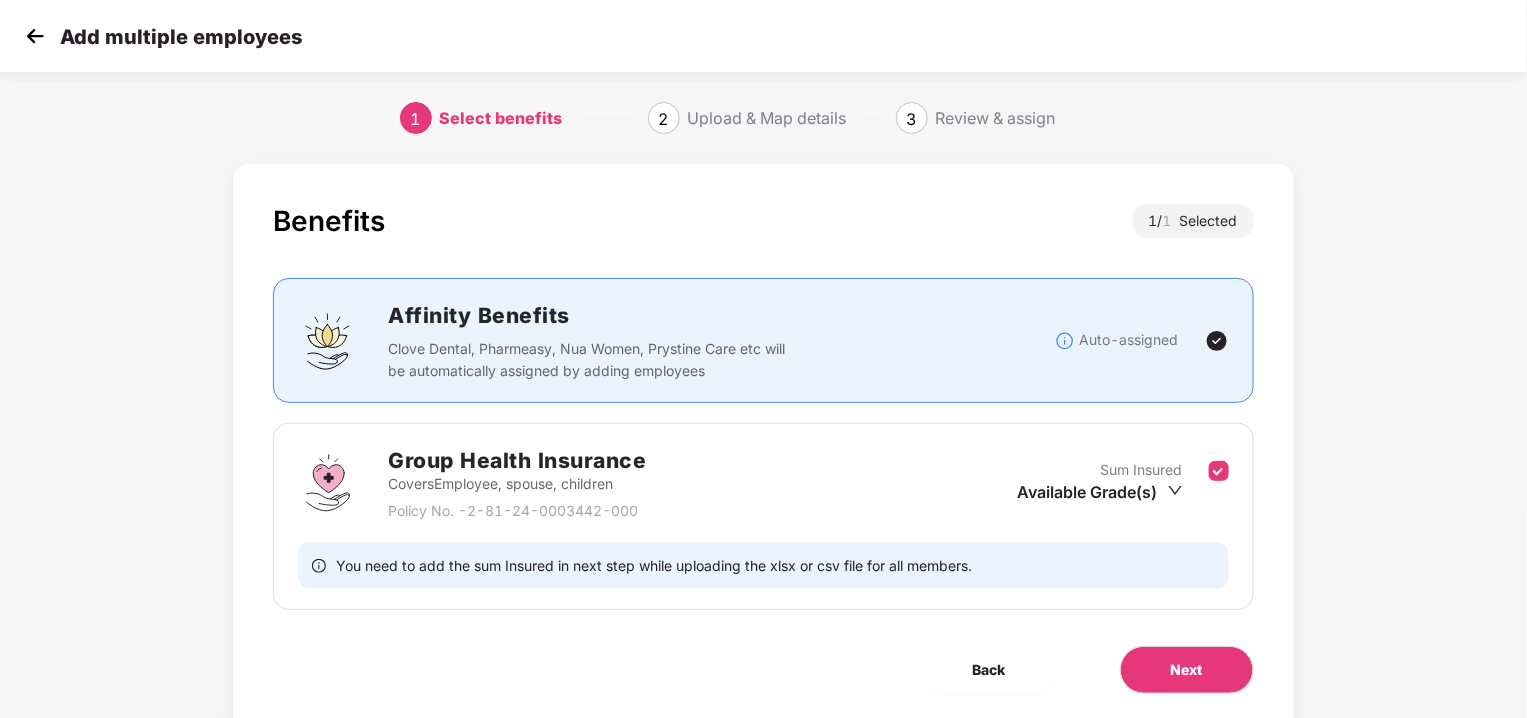 scroll, scrollTop: 65, scrollLeft: 0, axis: vertical 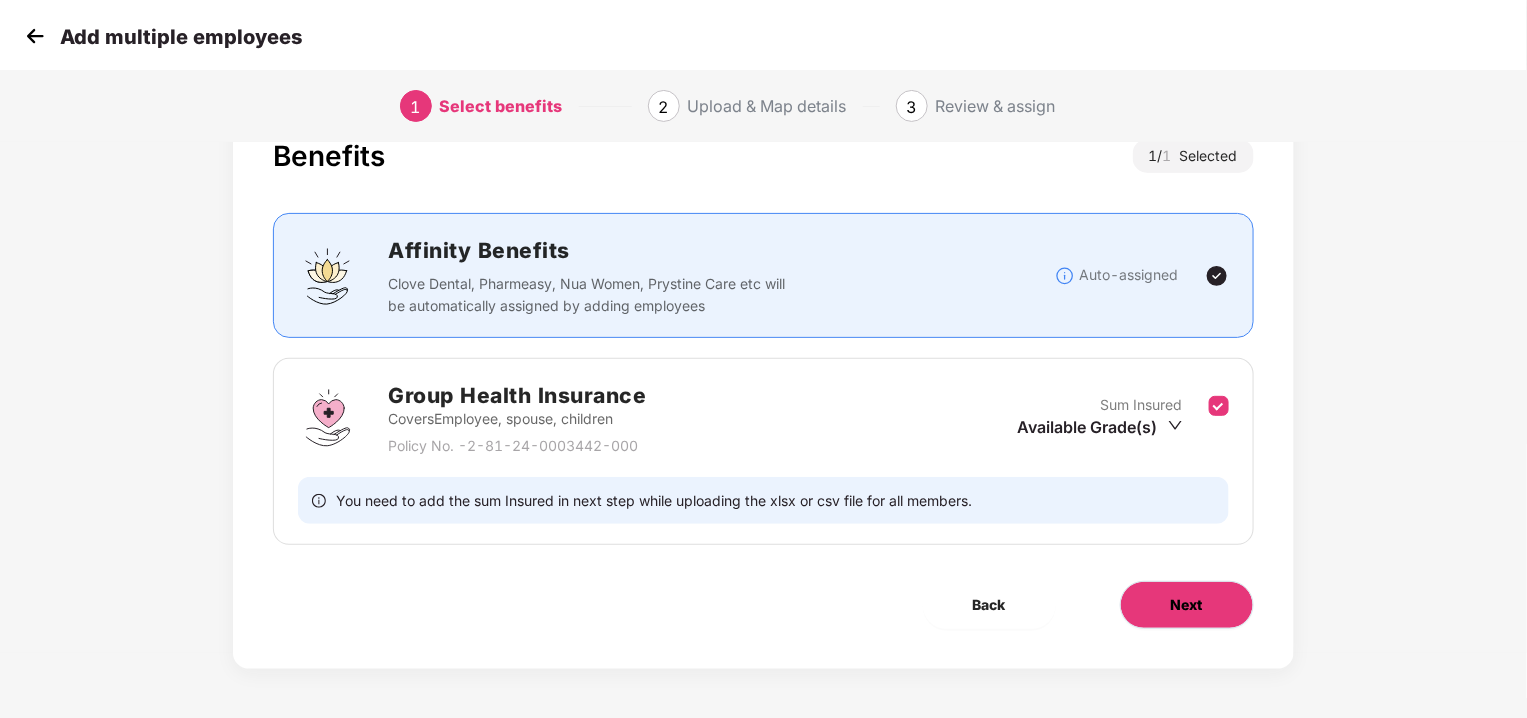click on "Next" at bounding box center [1187, 605] 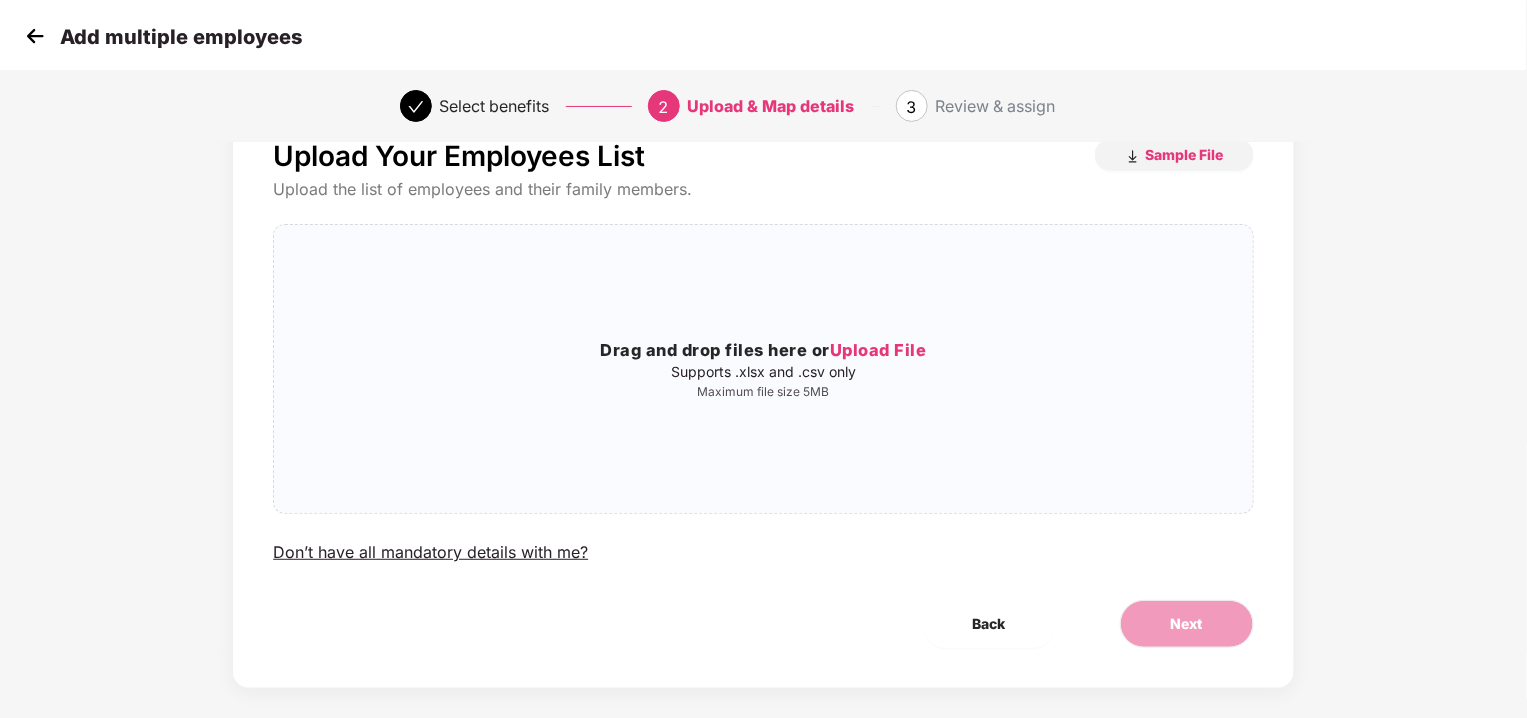 scroll, scrollTop: 0, scrollLeft: 0, axis: both 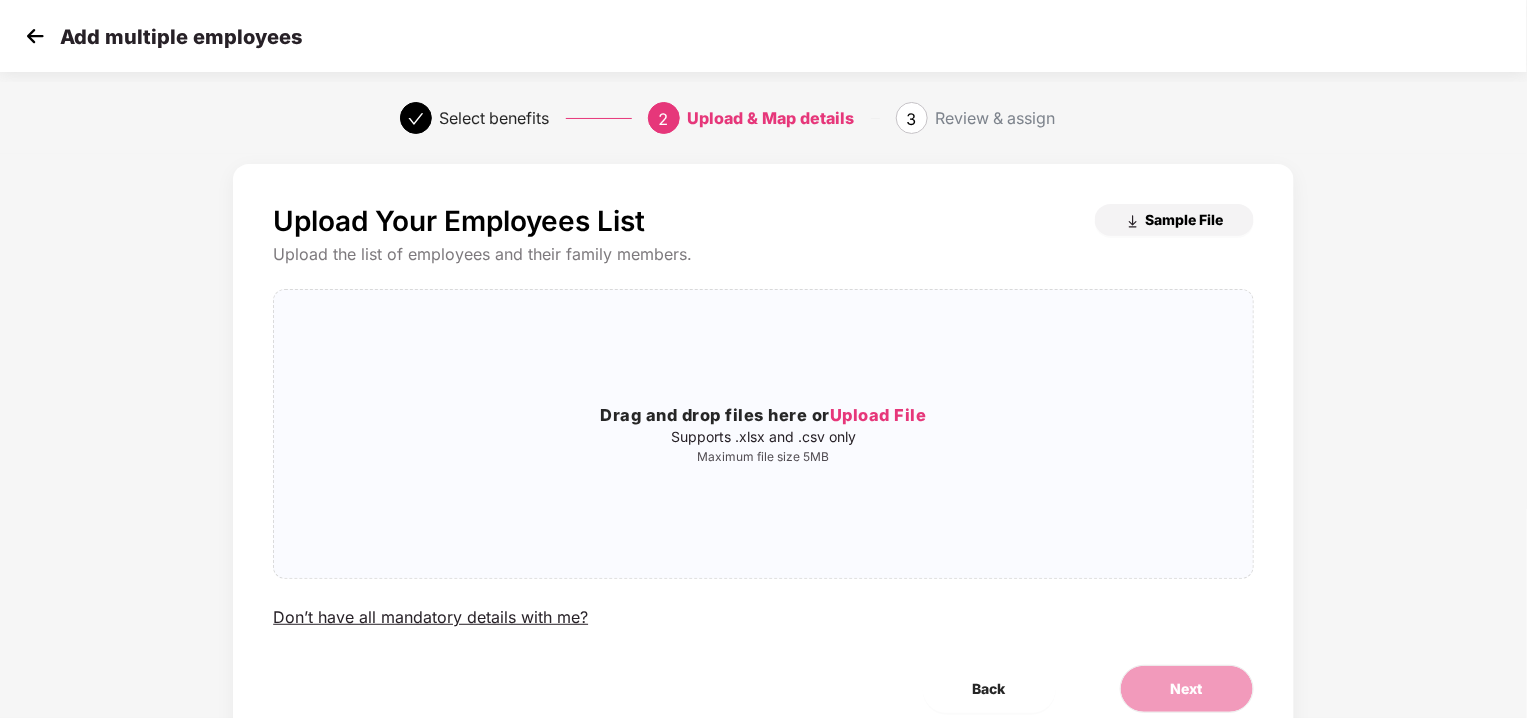 click on "Sample File" at bounding box center [1185, 219] 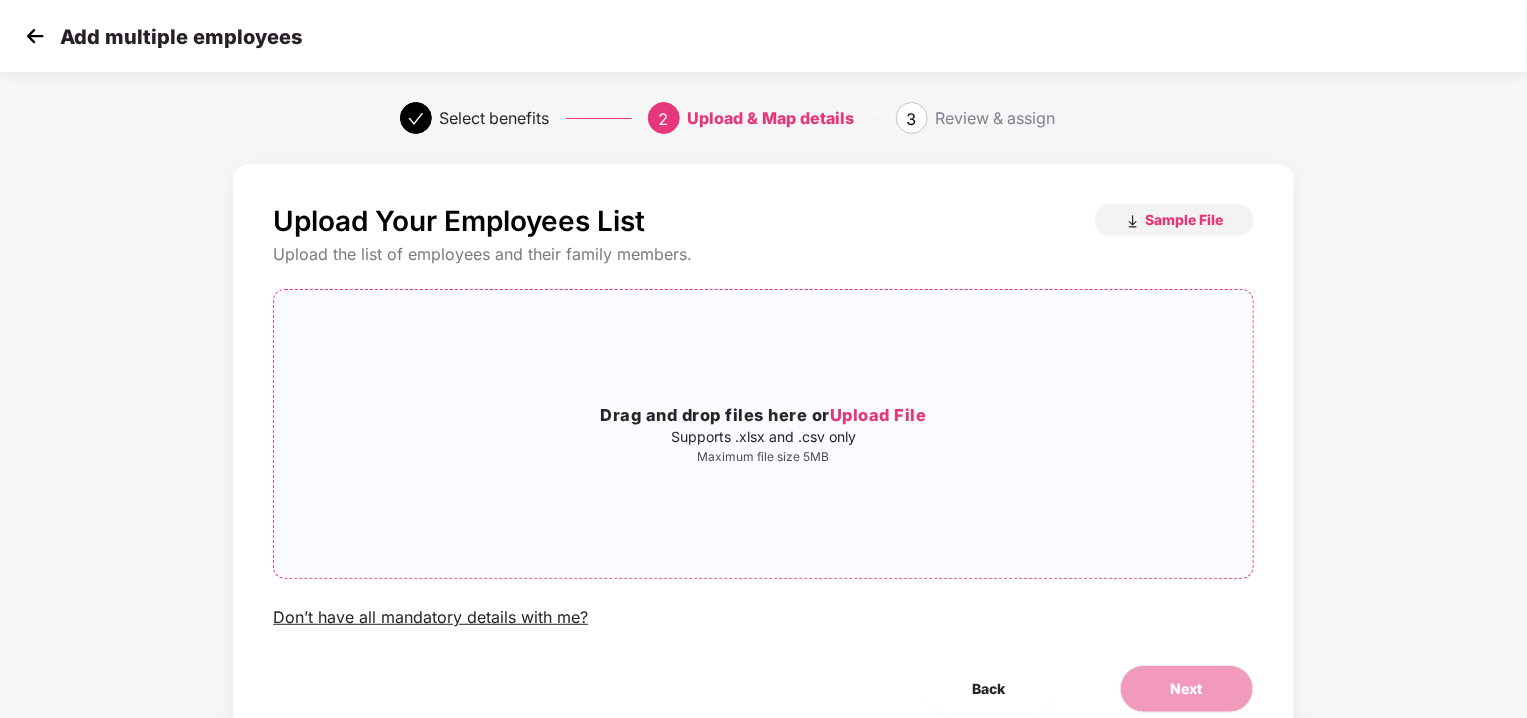 click on "Drag and drop files here or  Upload File" at bounding box center [763, 416] 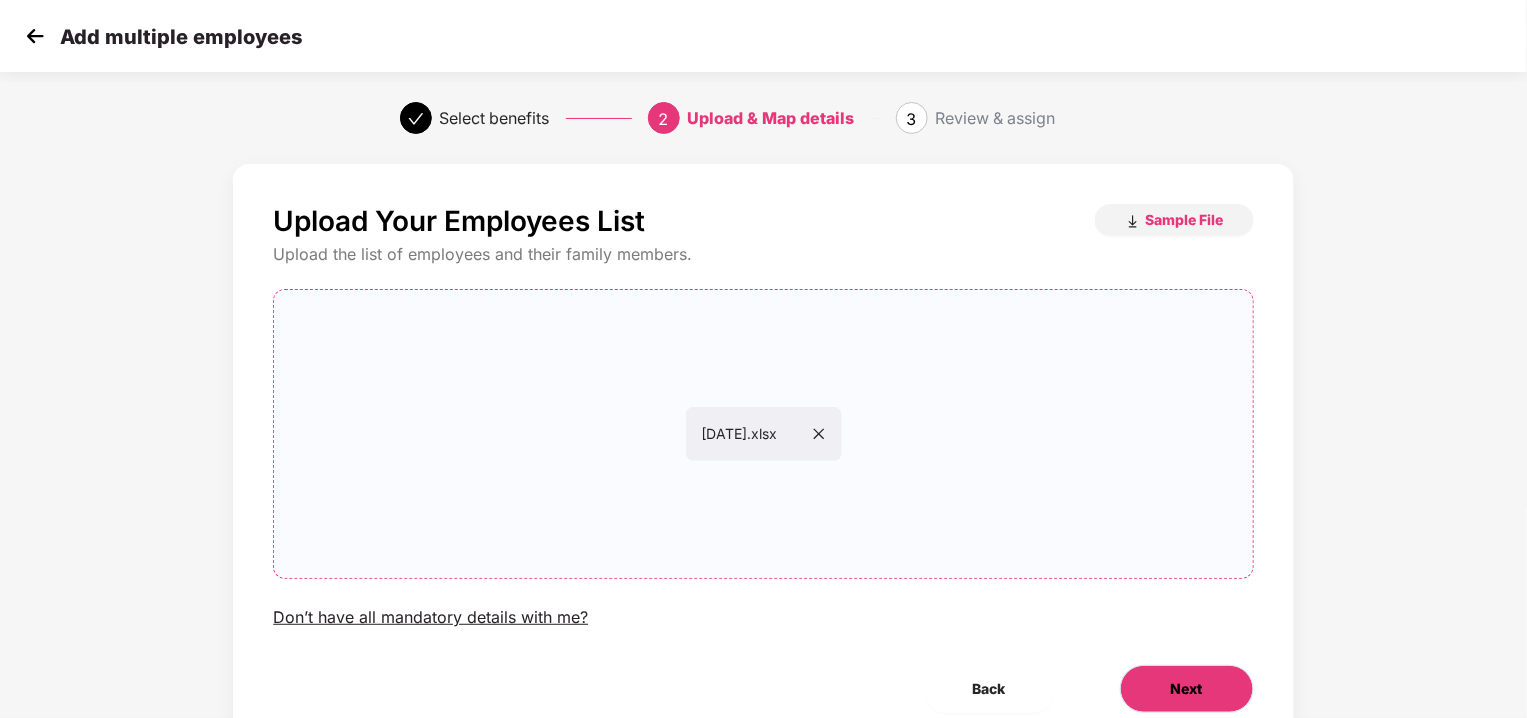 click on "Next" at bounding box center [1187, 689] 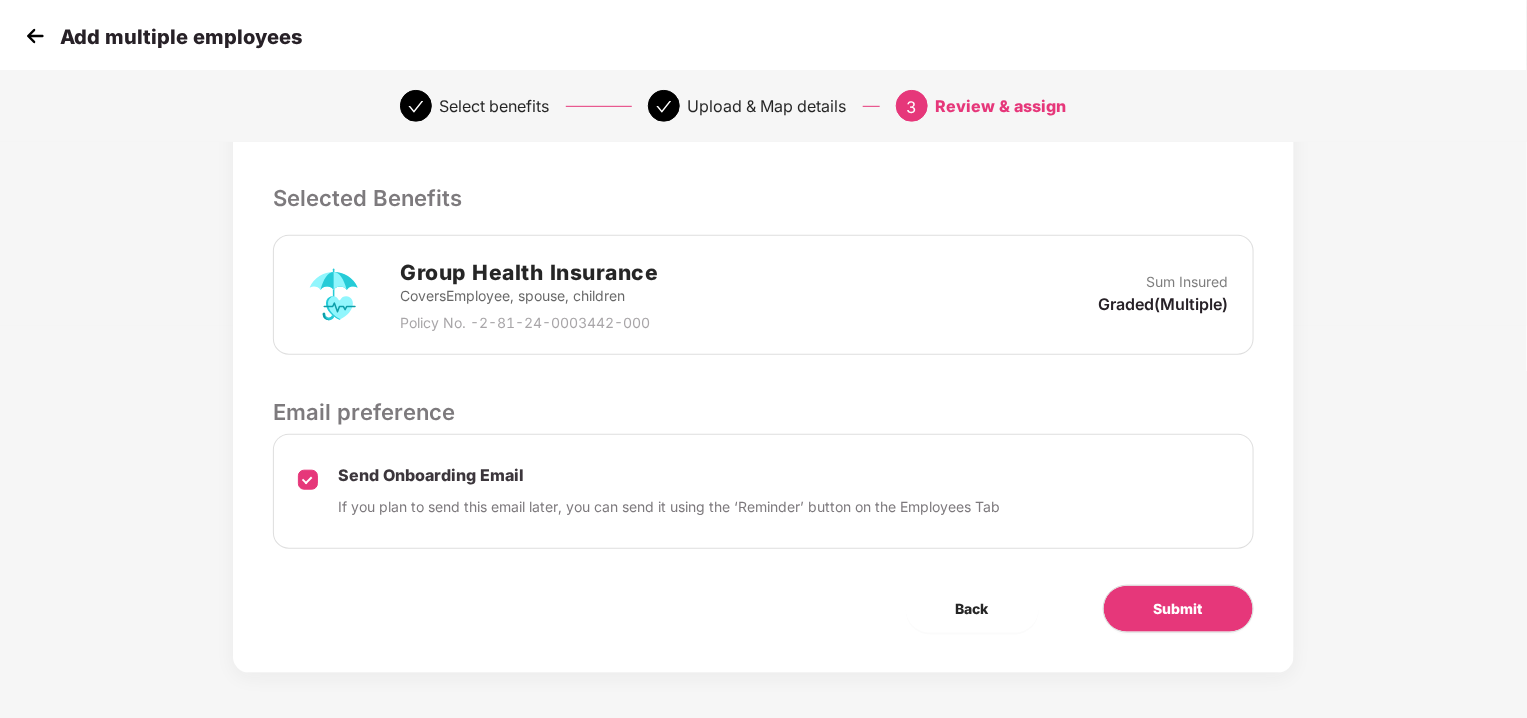 scroll, scrollTop: 395, scrollLeft: 0, axis: vertical 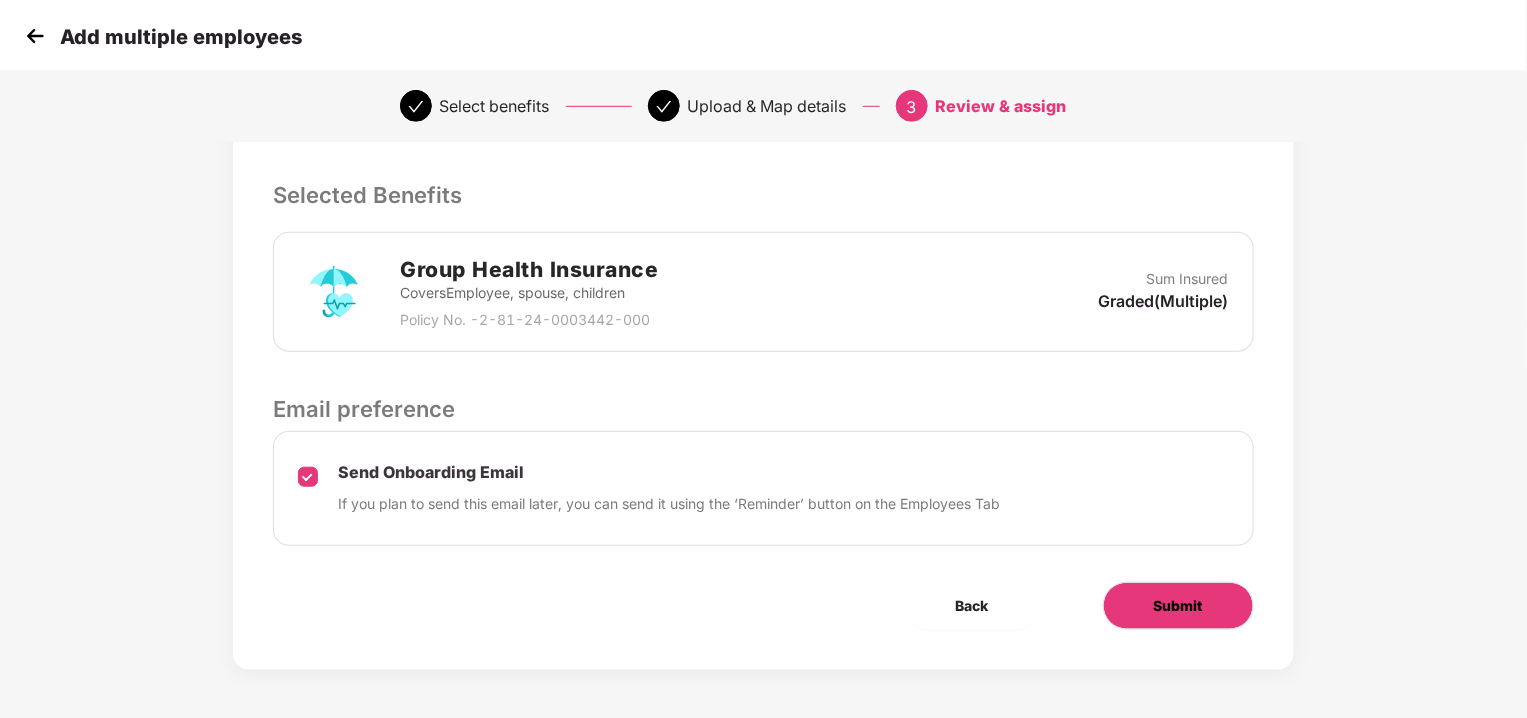 click on "Submit" at bounding box center [1178, 606] 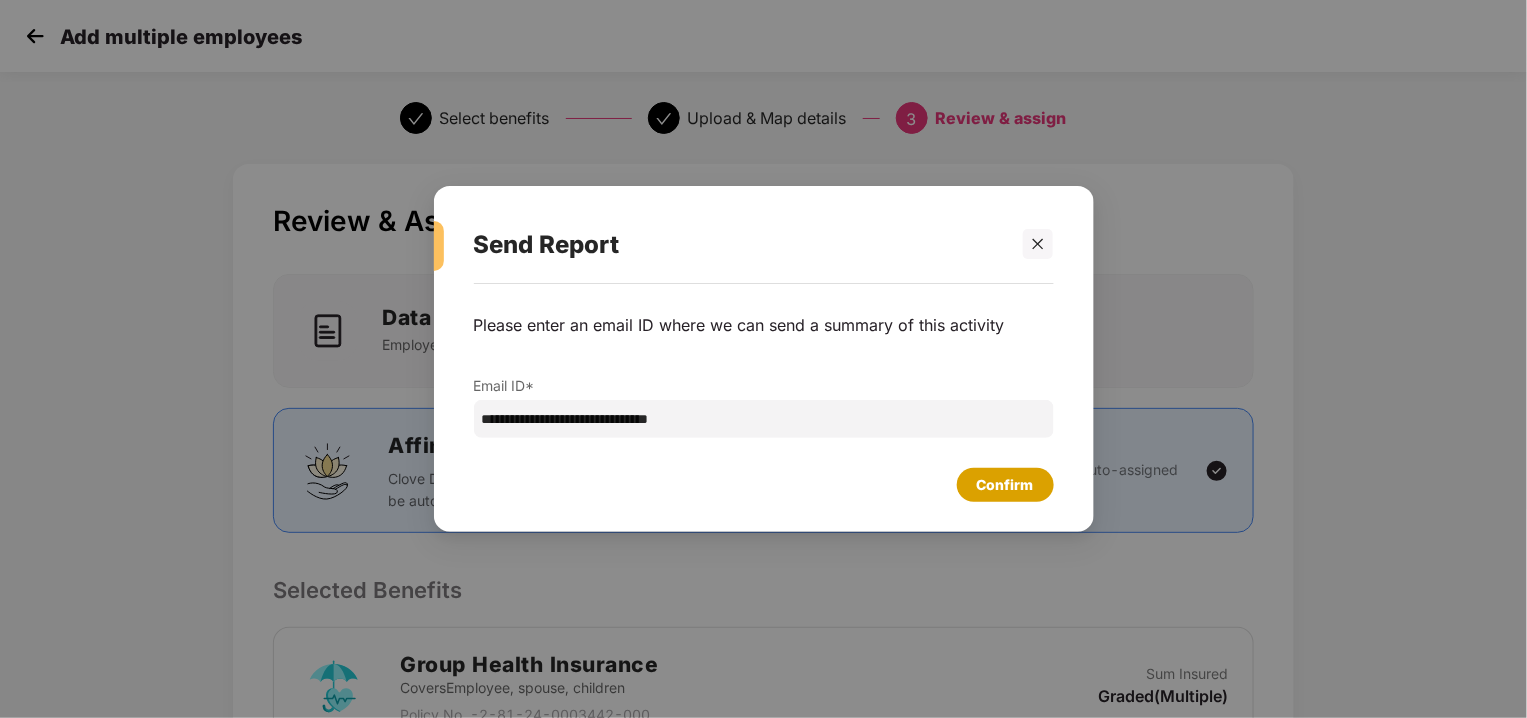 click on "Confirm" at bounding box center [1005, 485] 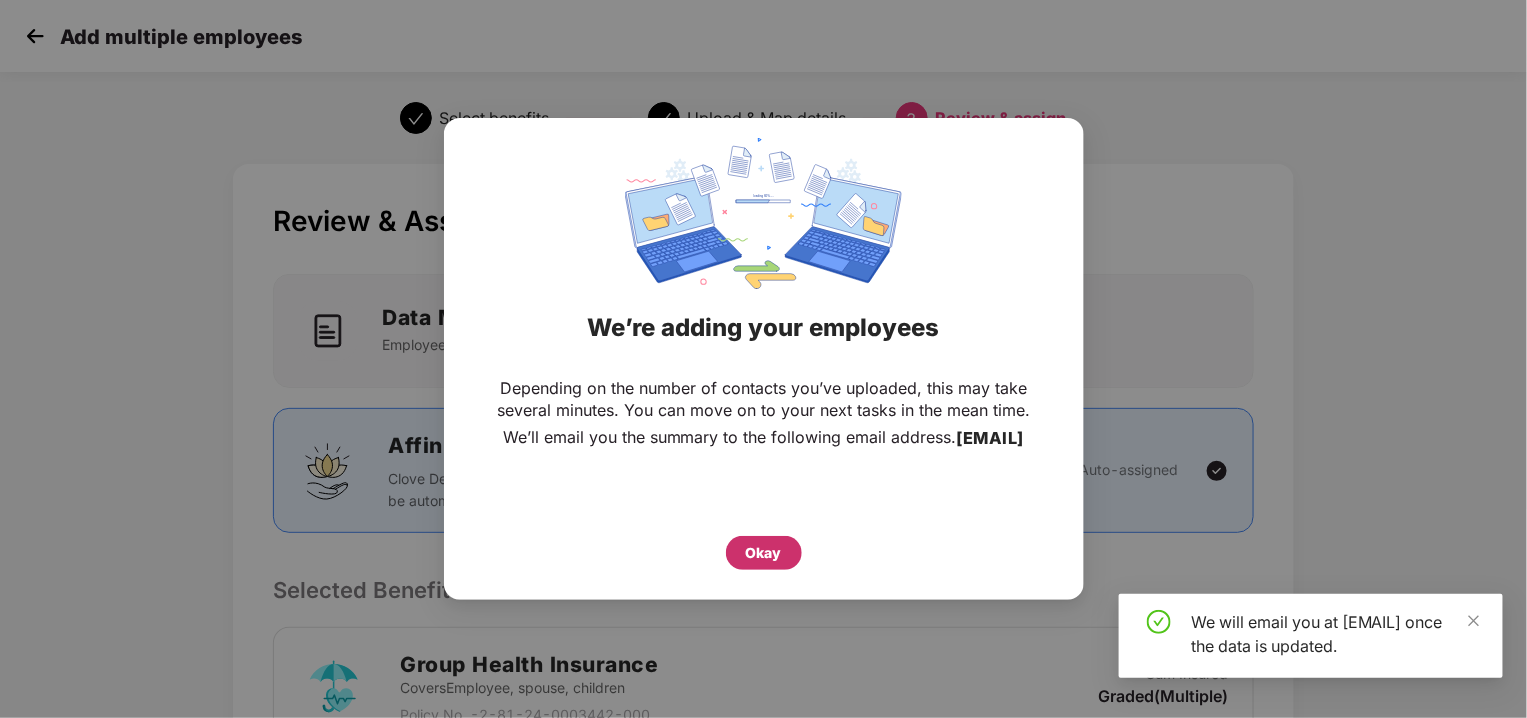 click on "Okay" at bounding box center (764, 553) 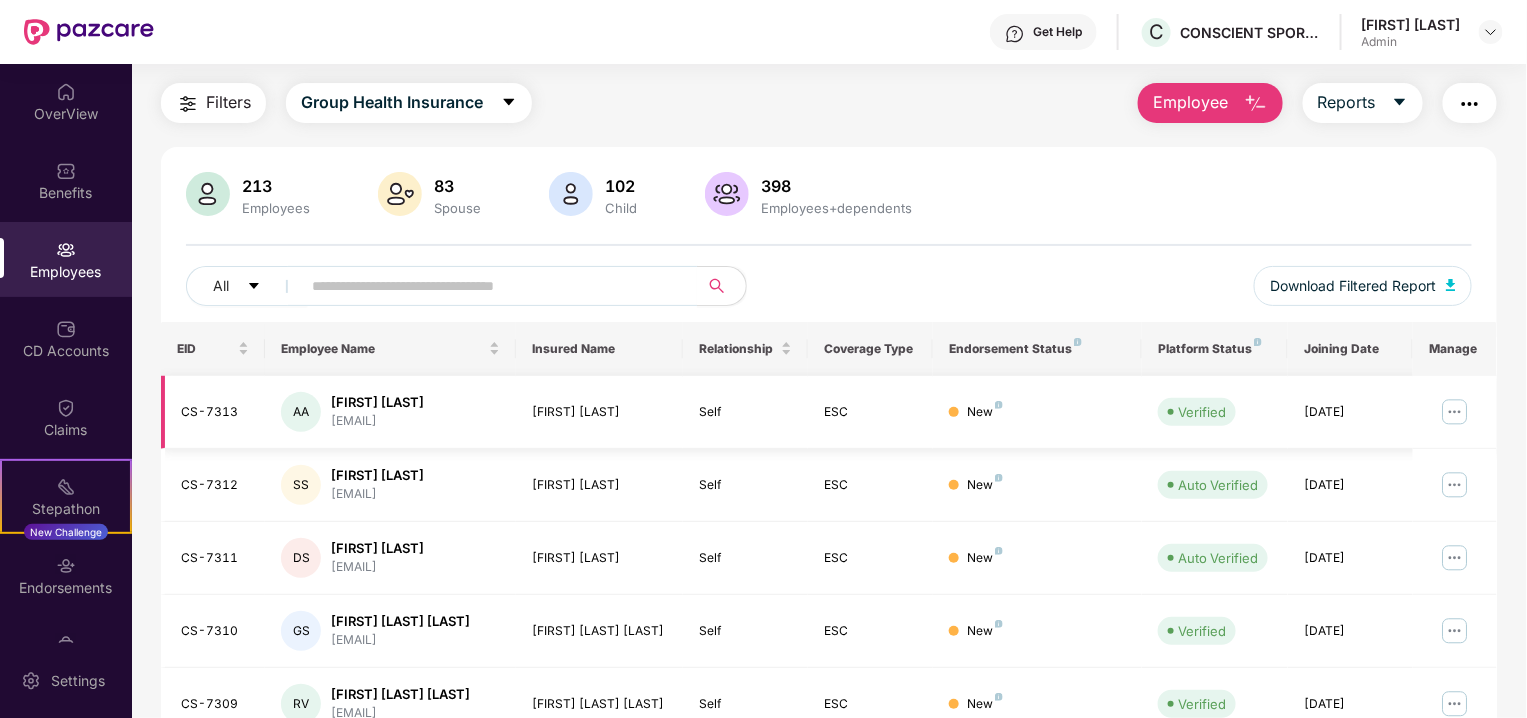 scroll, scrollTop: 55, scrollLeft: 0, axis: vertical 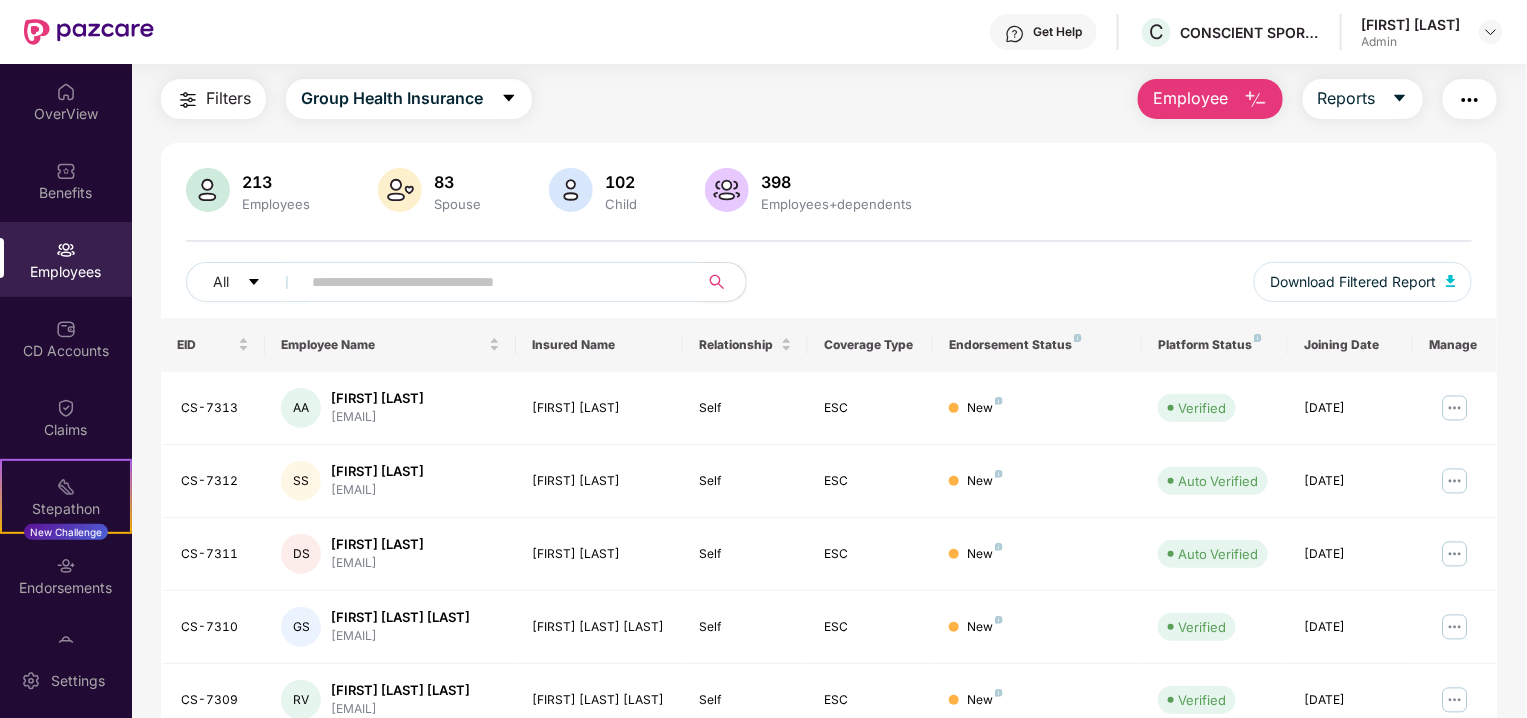 click at bounding box center [1256, 100] 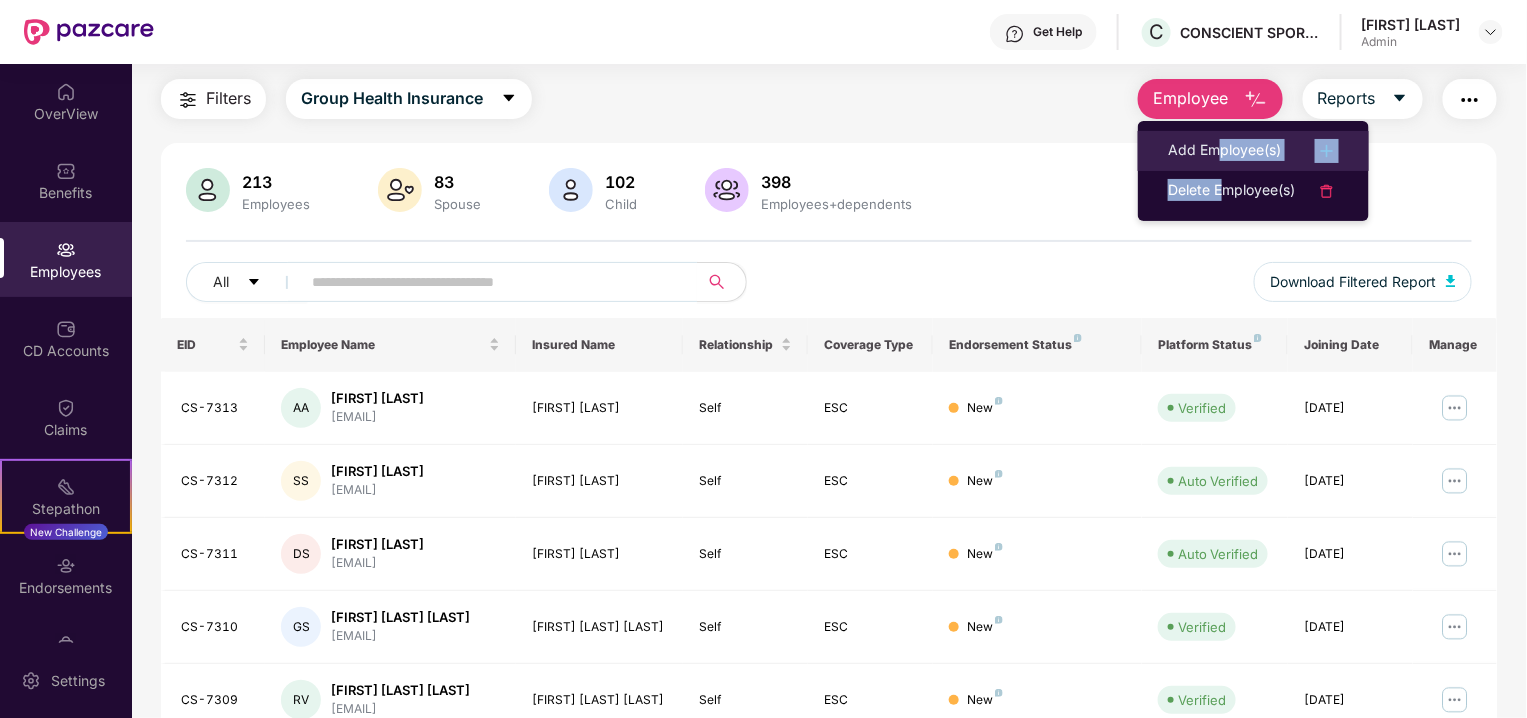 click on "Add Employee(s) Delete Employee(s)" at bounding box center [1253, 171] 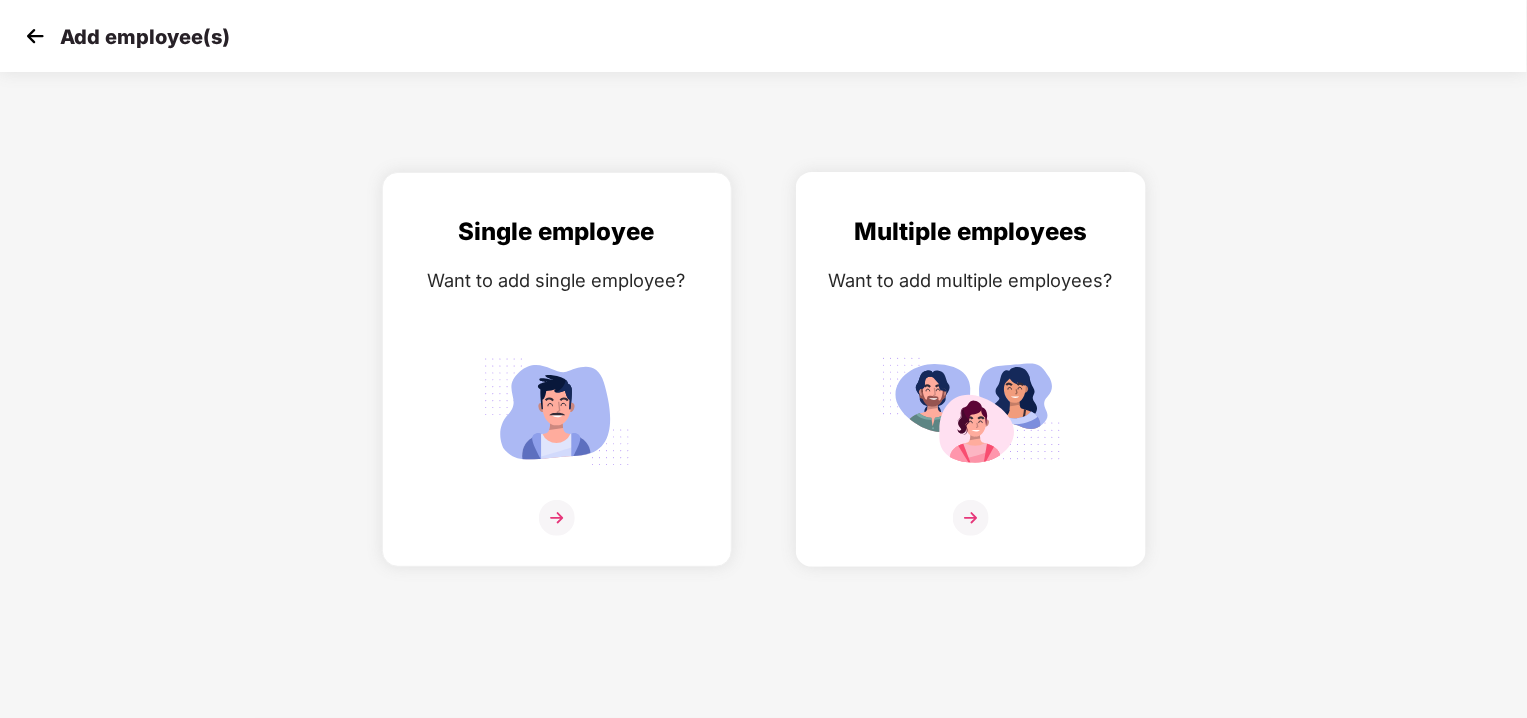 click on "Multiple employees Want to add multiple employees?" at bounding box center (971, 387) 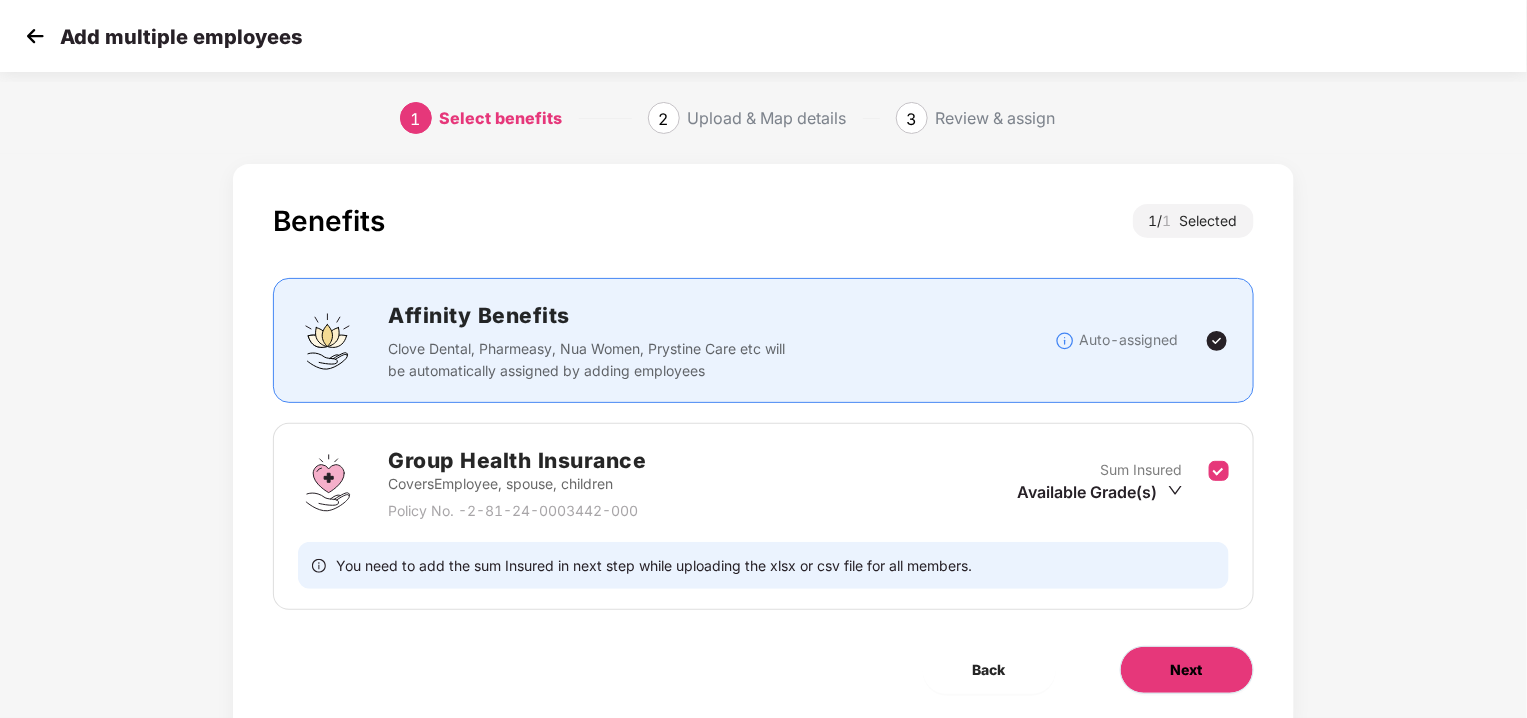 click on "Next" at bounding box center (1187, 670) 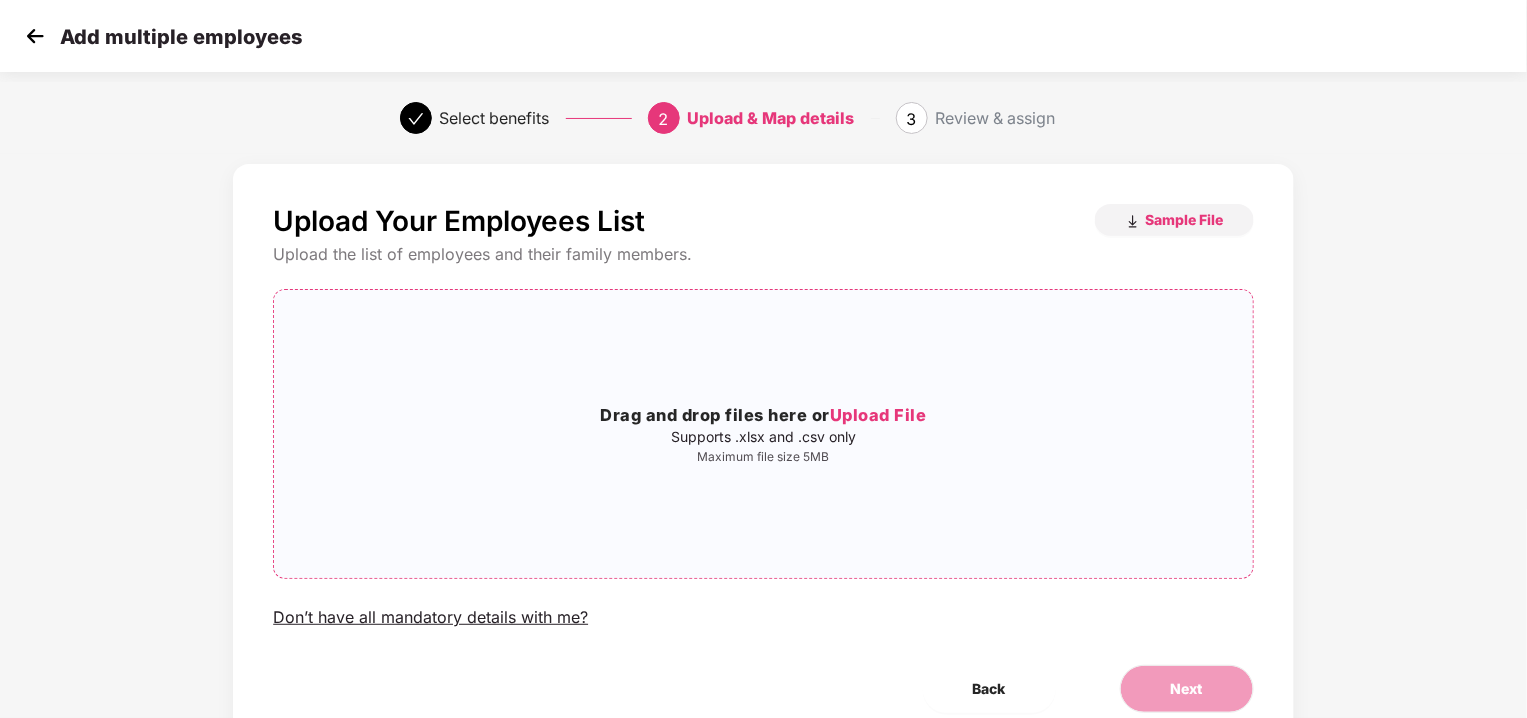 click on "Drag and drop files here or  Upload File" at bounding box center [763, 416] 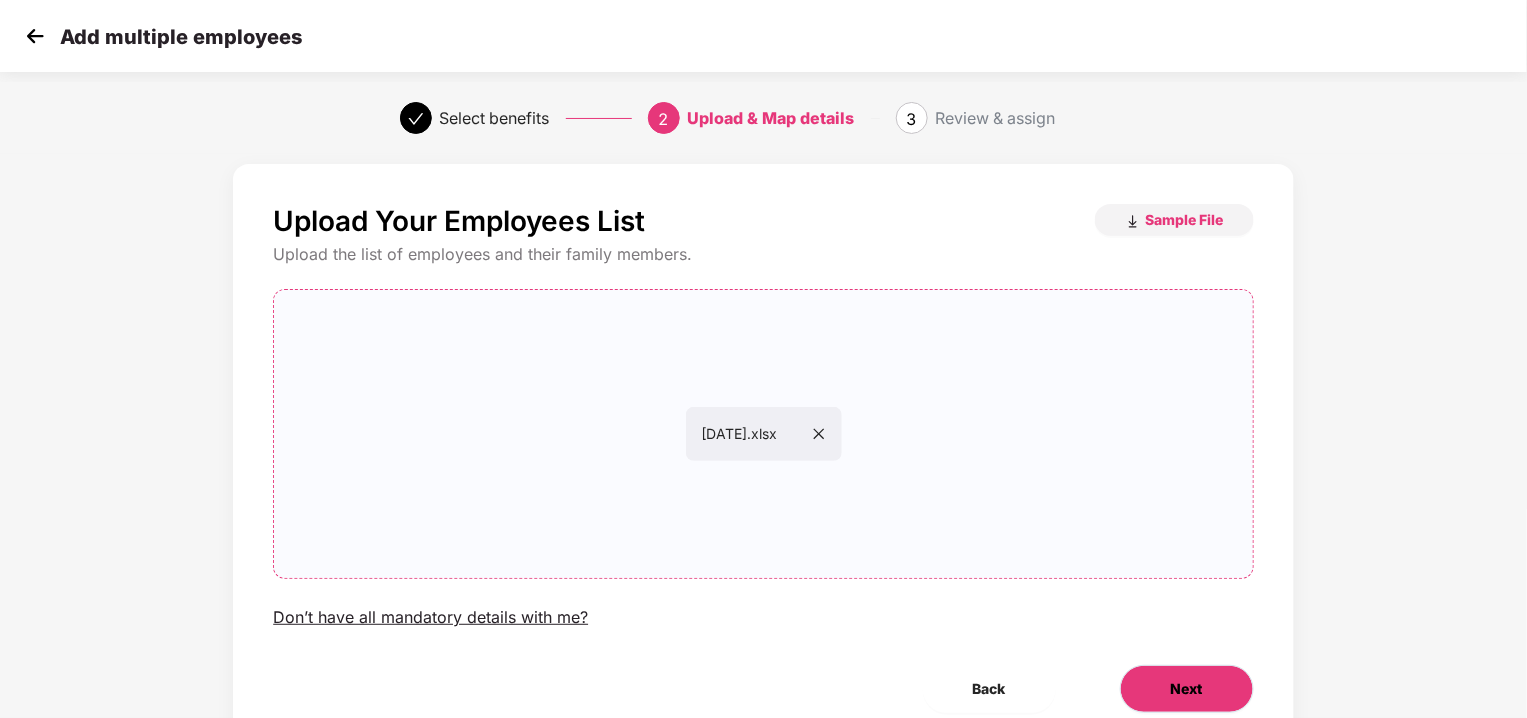 click on "Next" at bounding box center [1187, 689] 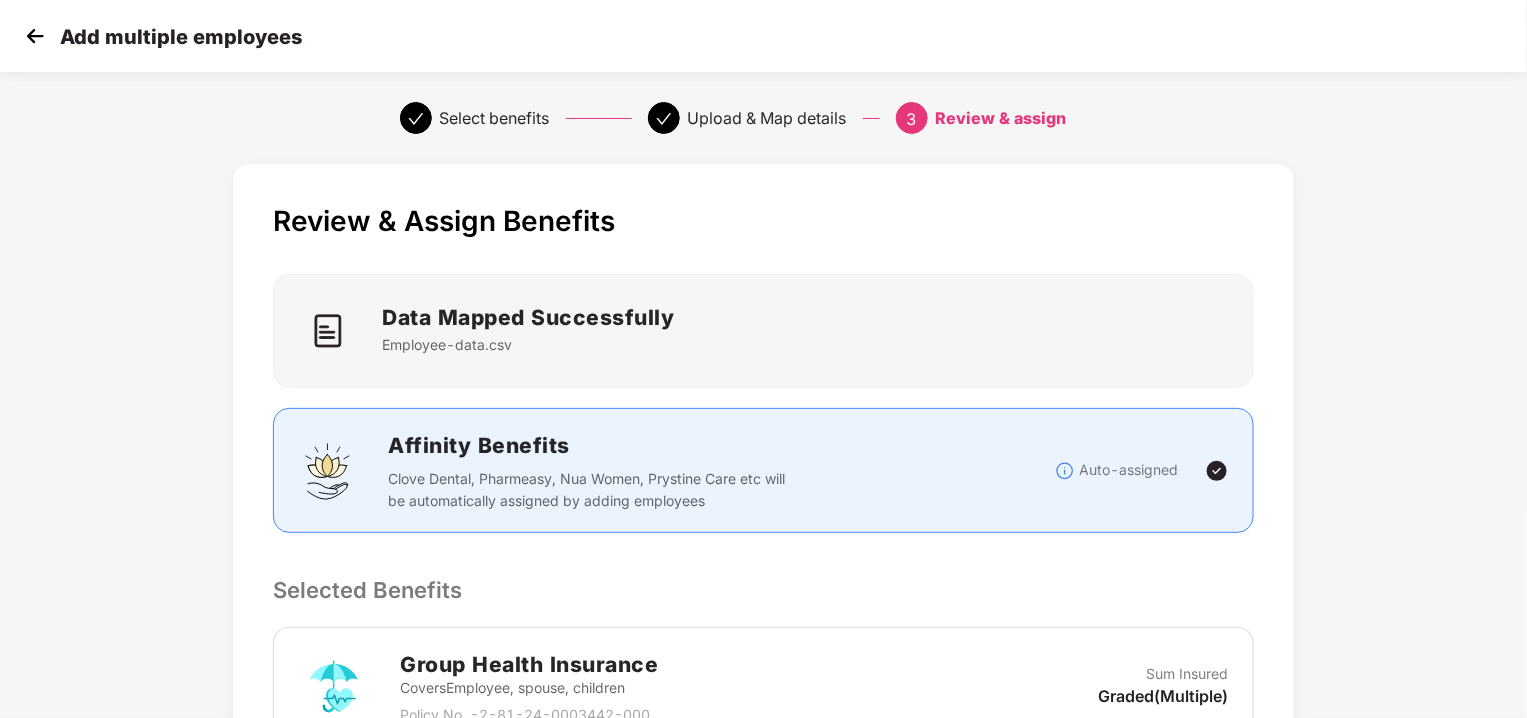 scroll, scrollTop: 395, scrollLeft: 0, axis: vertical 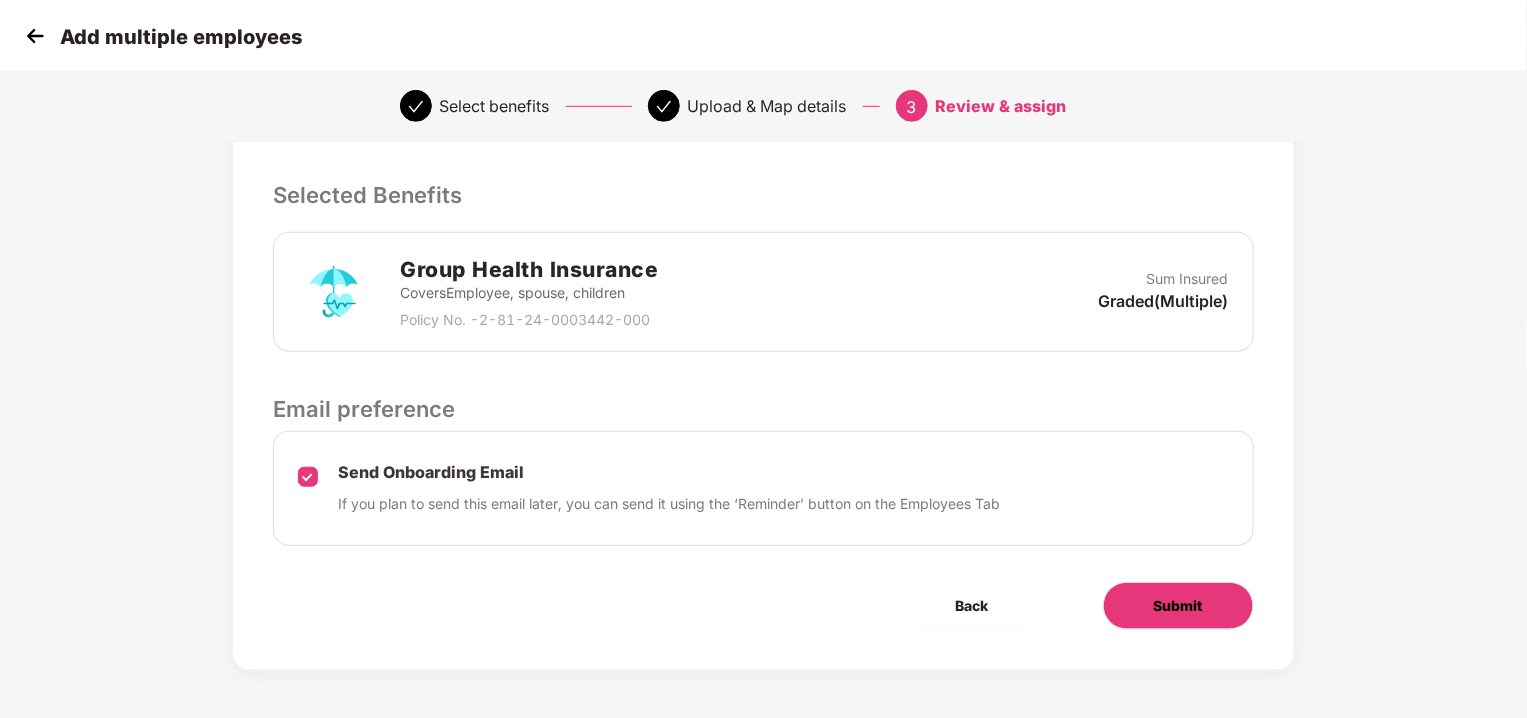 click on "Submit" at bounding box center (1178, 606) 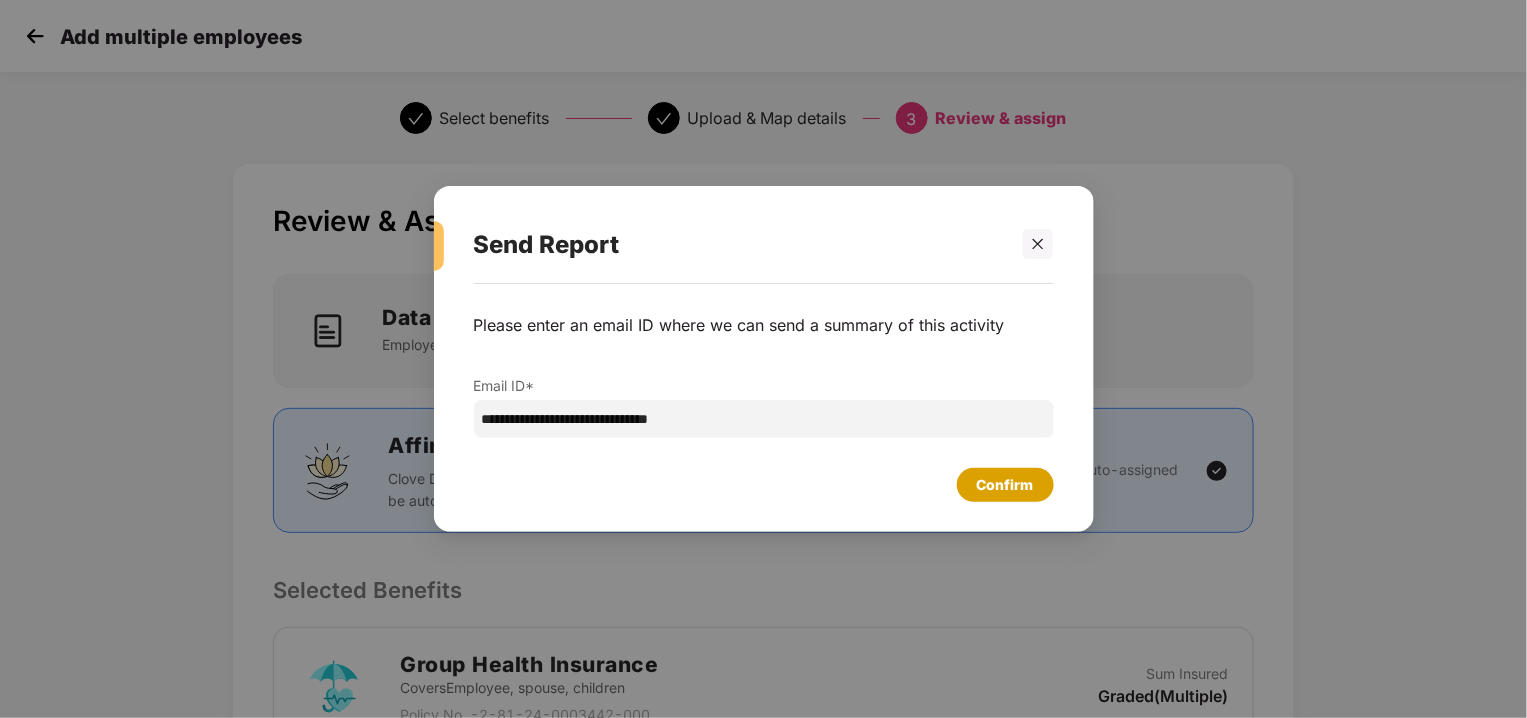 click on "Confirm" at bounding box center [1005, 485] 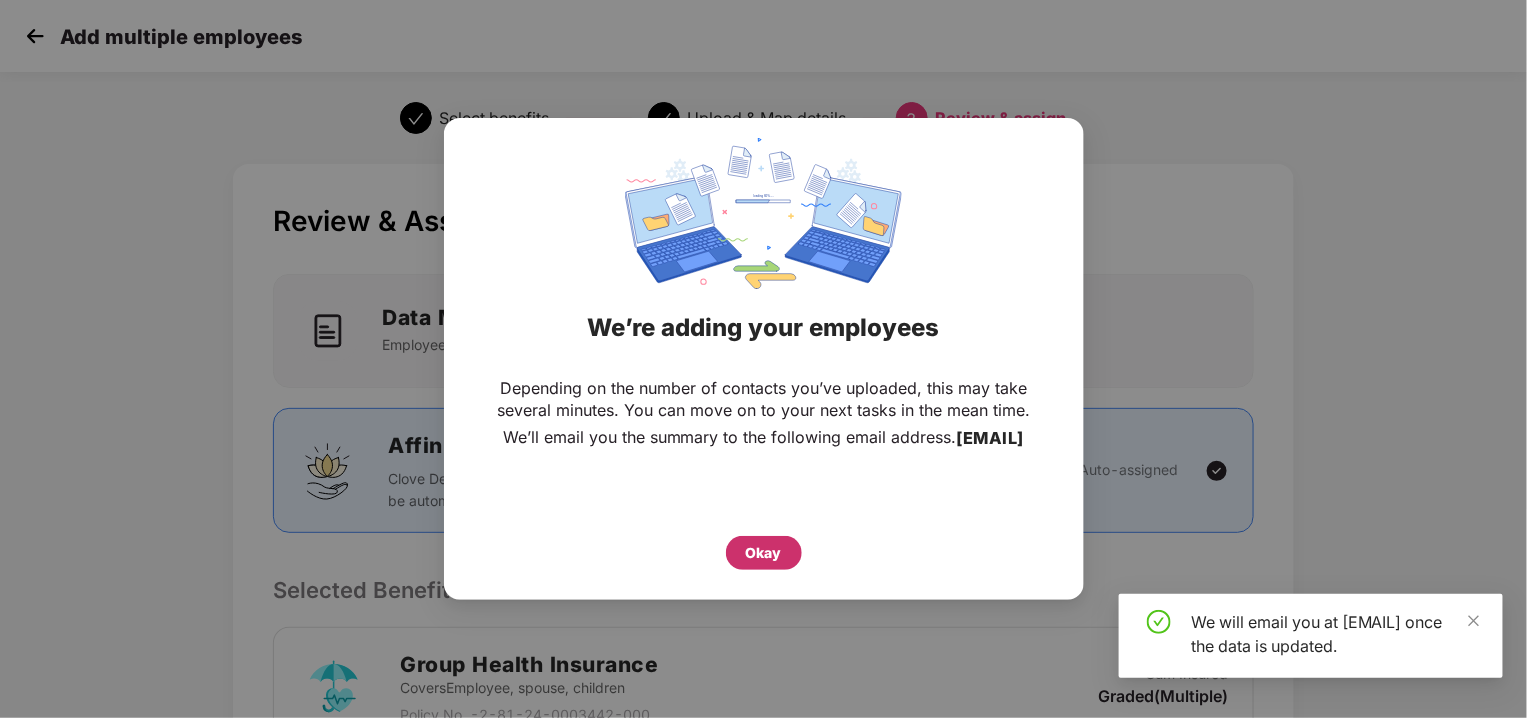 click on "Okay" at bounding box center [764, 553] 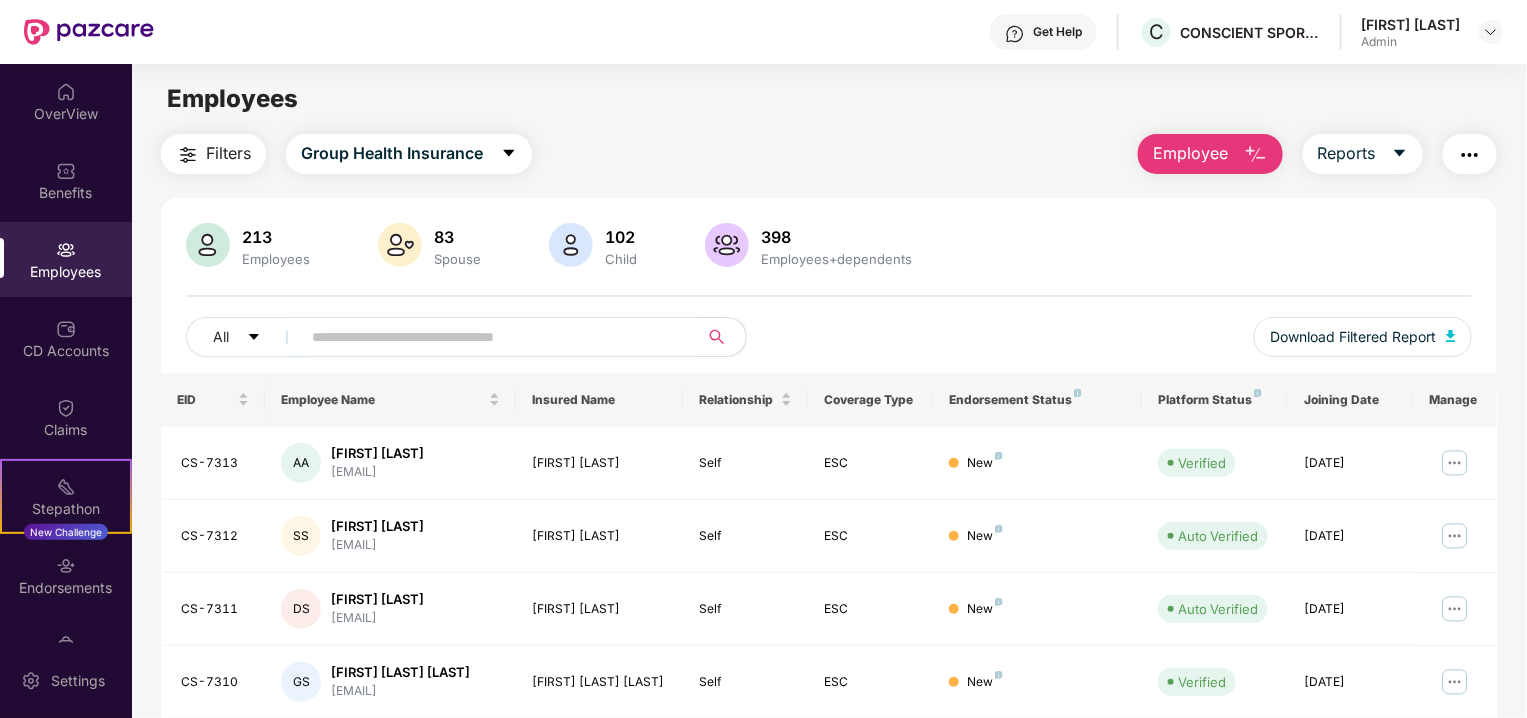 click on "Employee" at bounding box center [1210, 154] 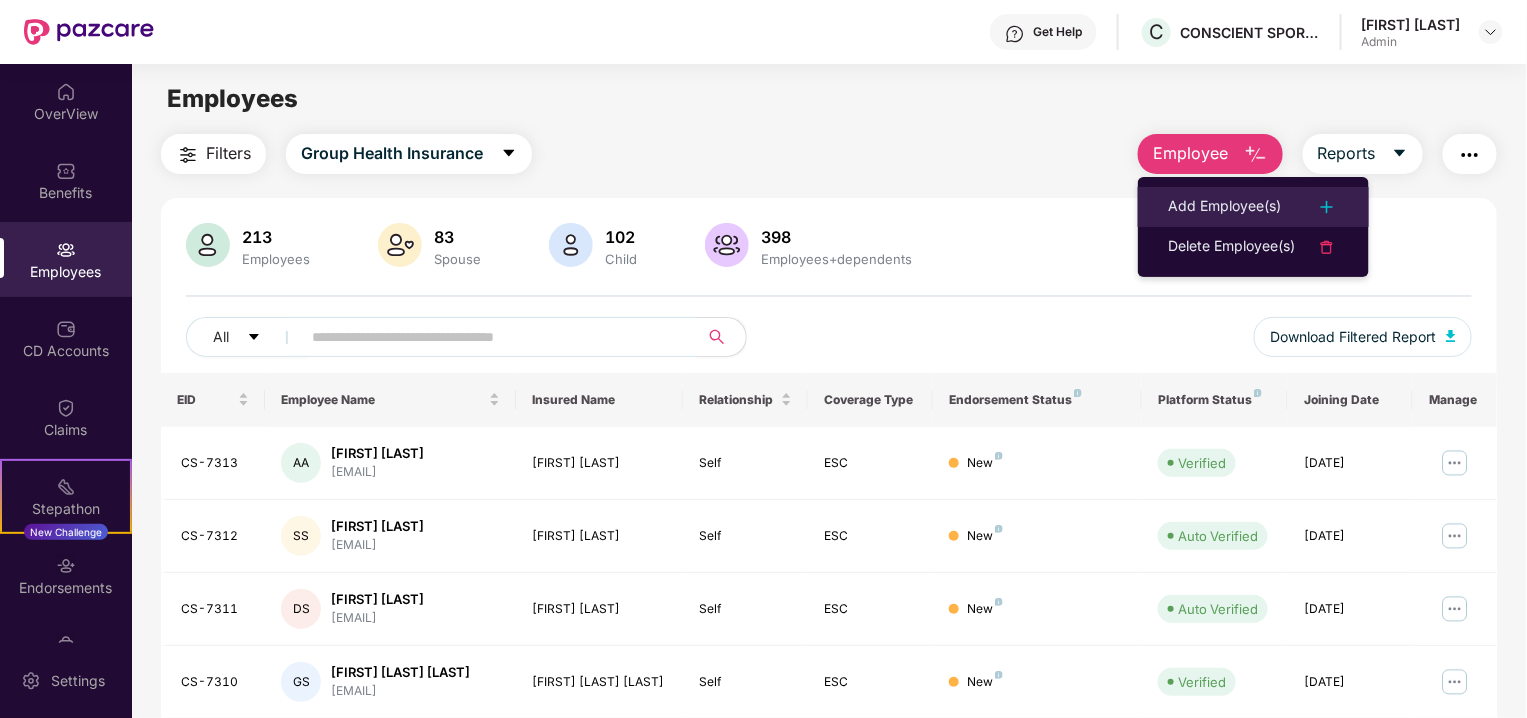 click on "Add Employee(s)" at bounding box center [1224, 207] 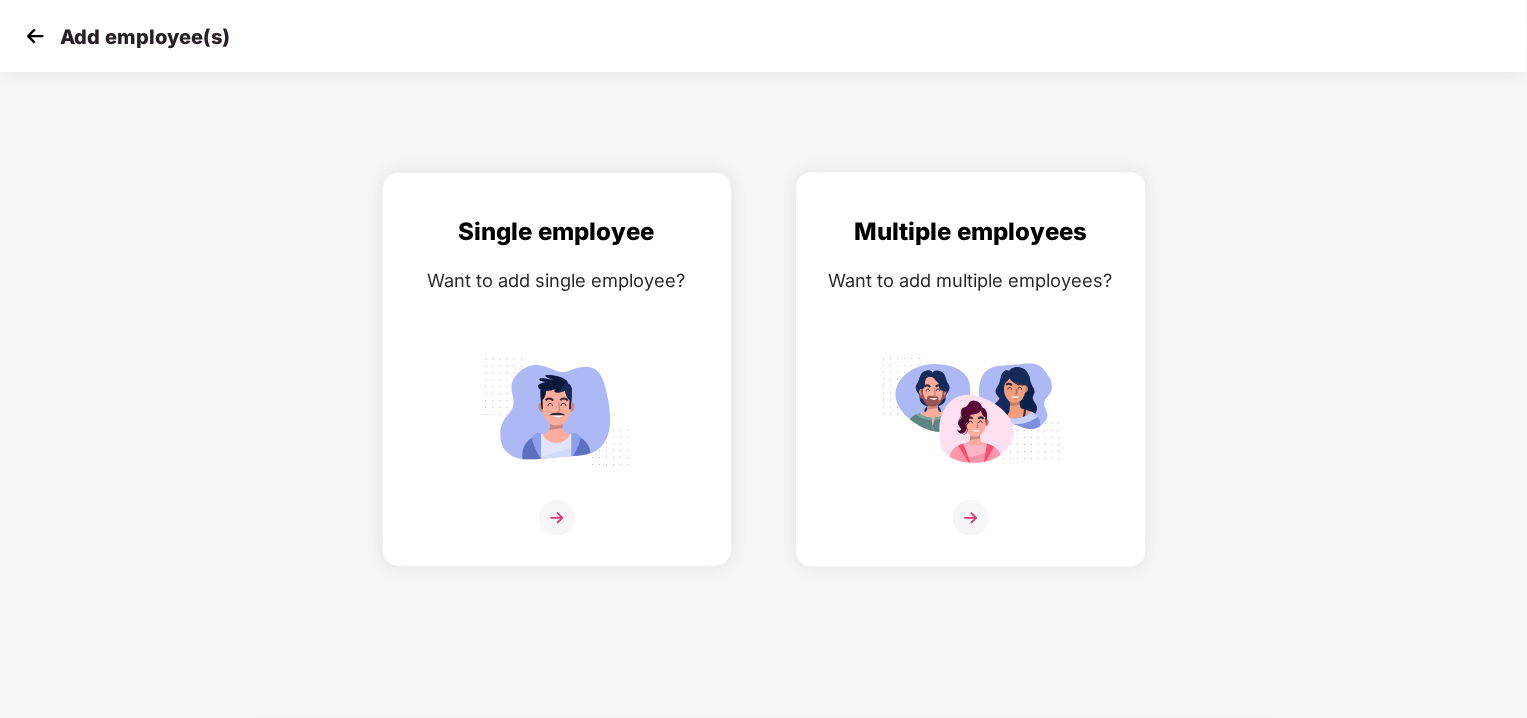 click on "Multiple employees Want to add multiple employees?" at bounding box center [971, 387] 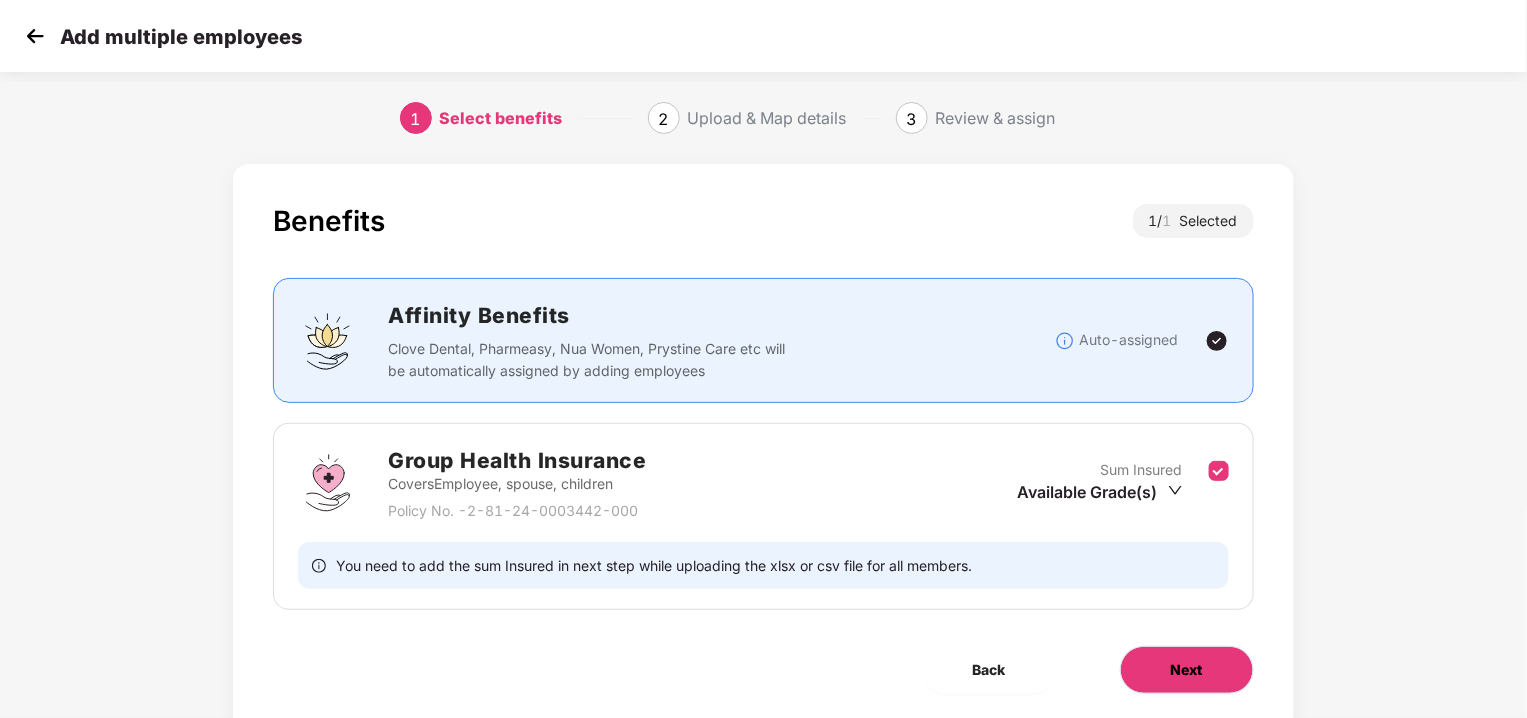 click on "Next" at bounding box center [1187, 670] 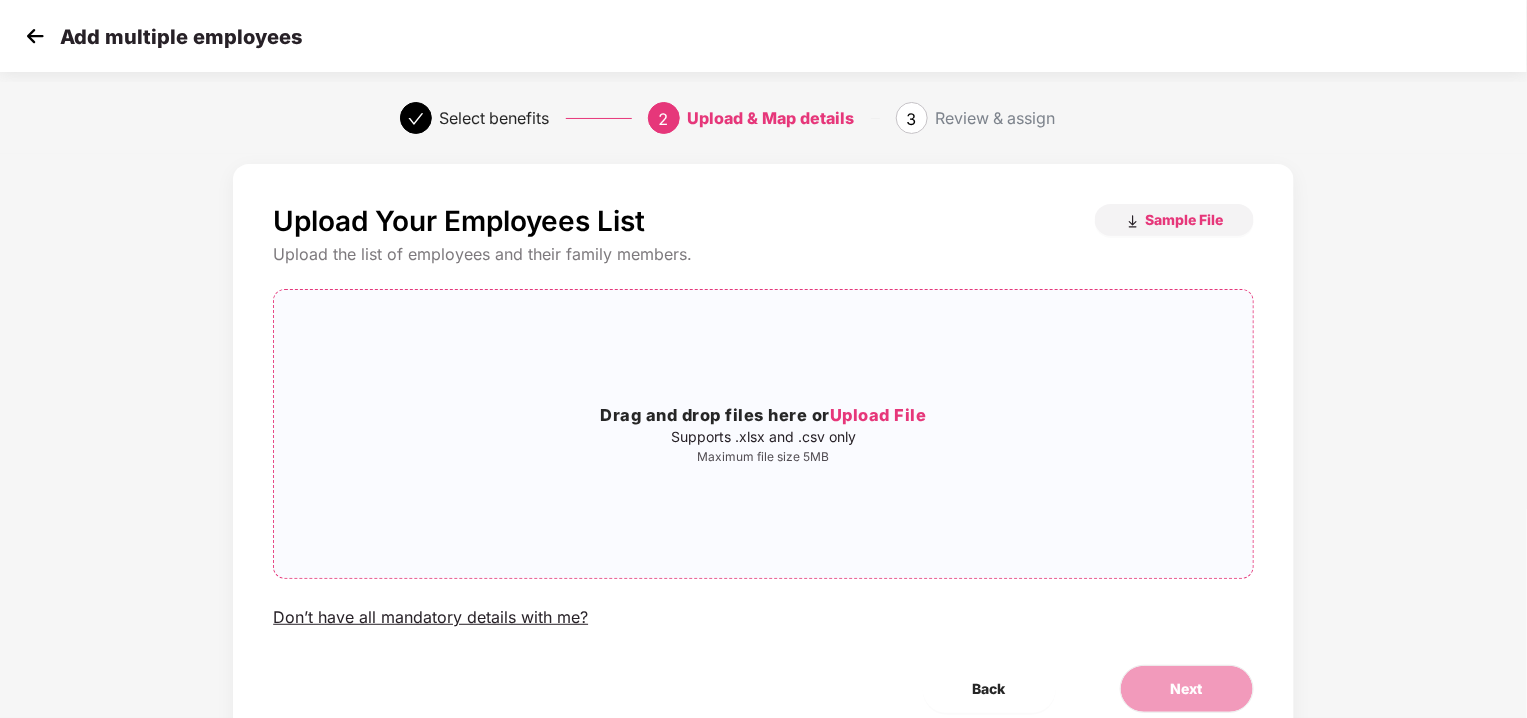 click on "Drag and drop files here or  Upload File Supports .xlsx and .csv only Maximum file size 5MB" at bounding box center (763, 434) 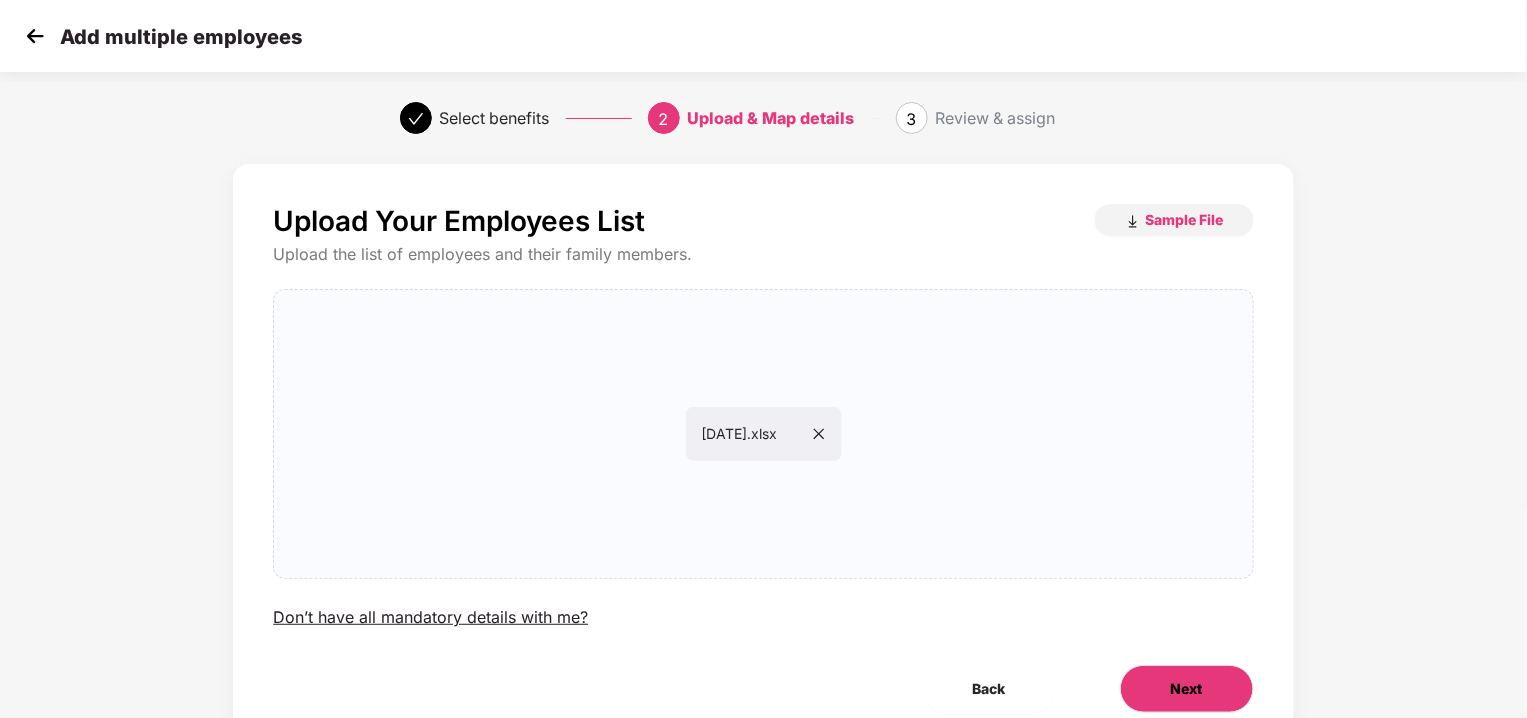 click on "Next" at bounding box center [1187, 689] 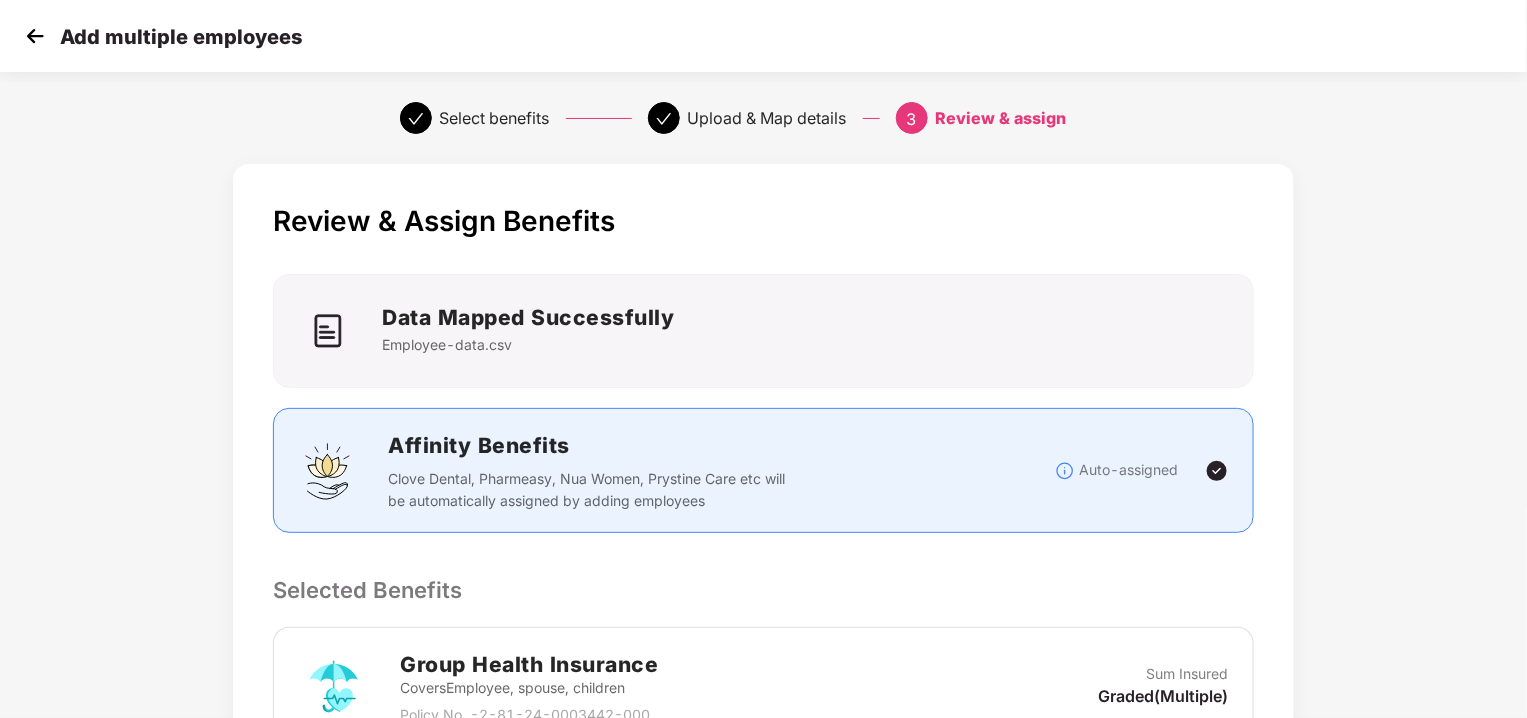 scroll, scrollTop: 395, scrollLeft: 0, axis: vertical 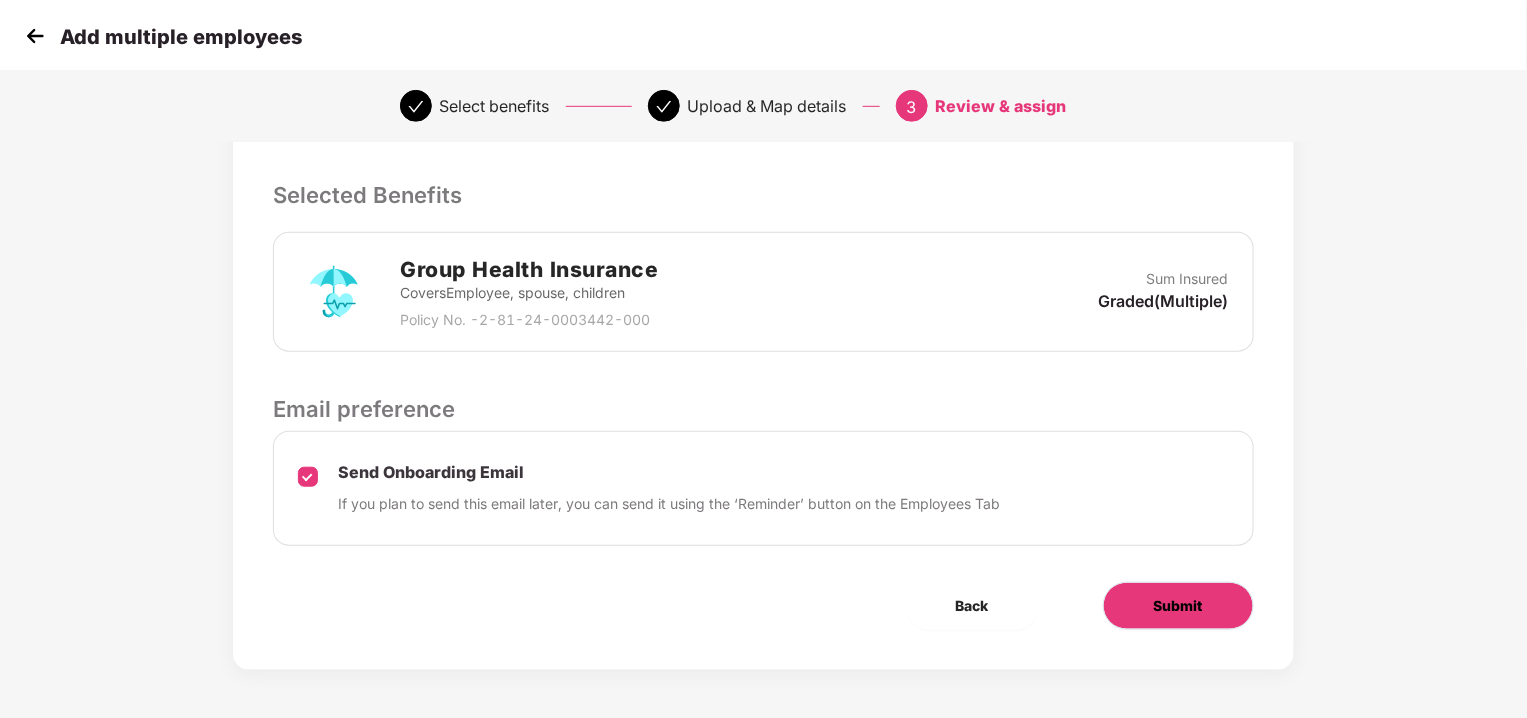 click on "Submit" at bounding box center [1178, 606] 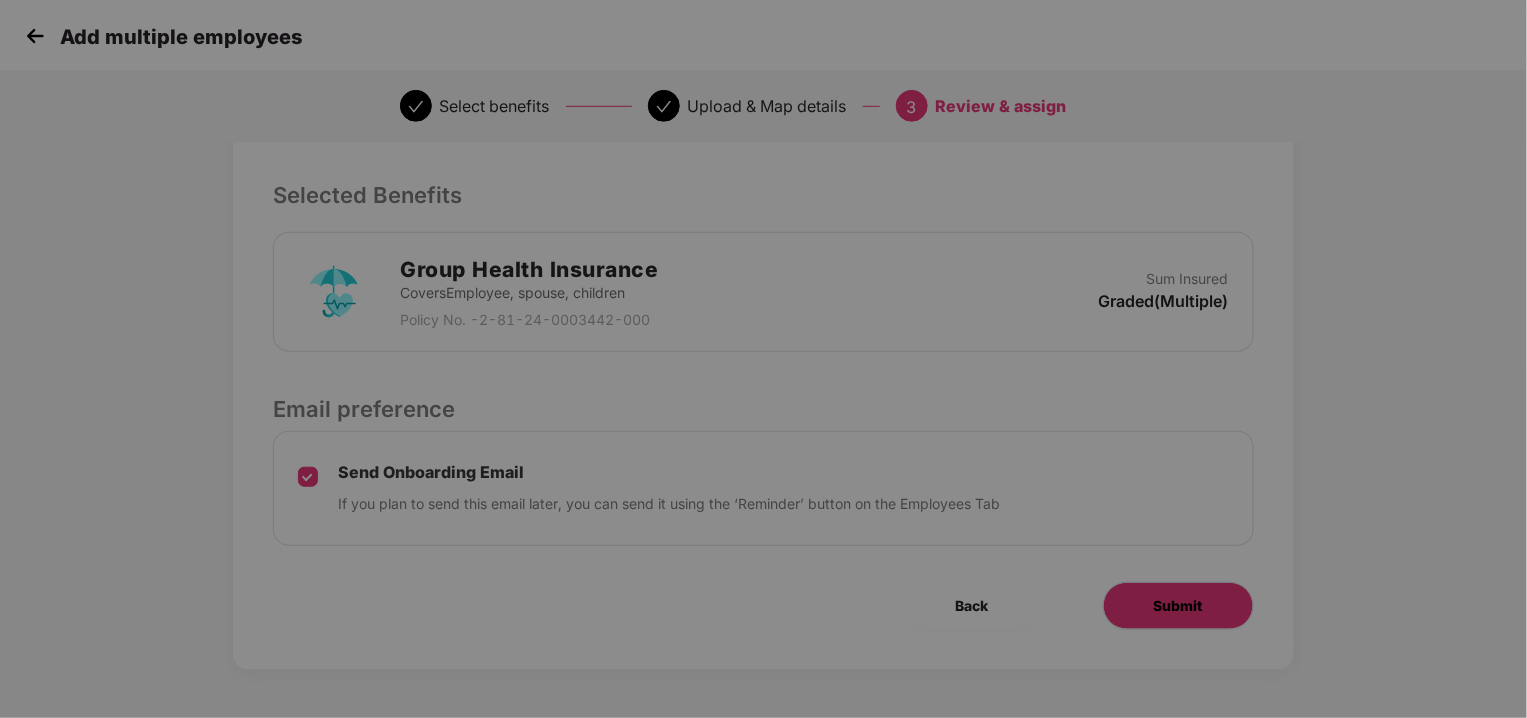 scroll, scrollTop: 0, scrollLeft: 0, axis: both 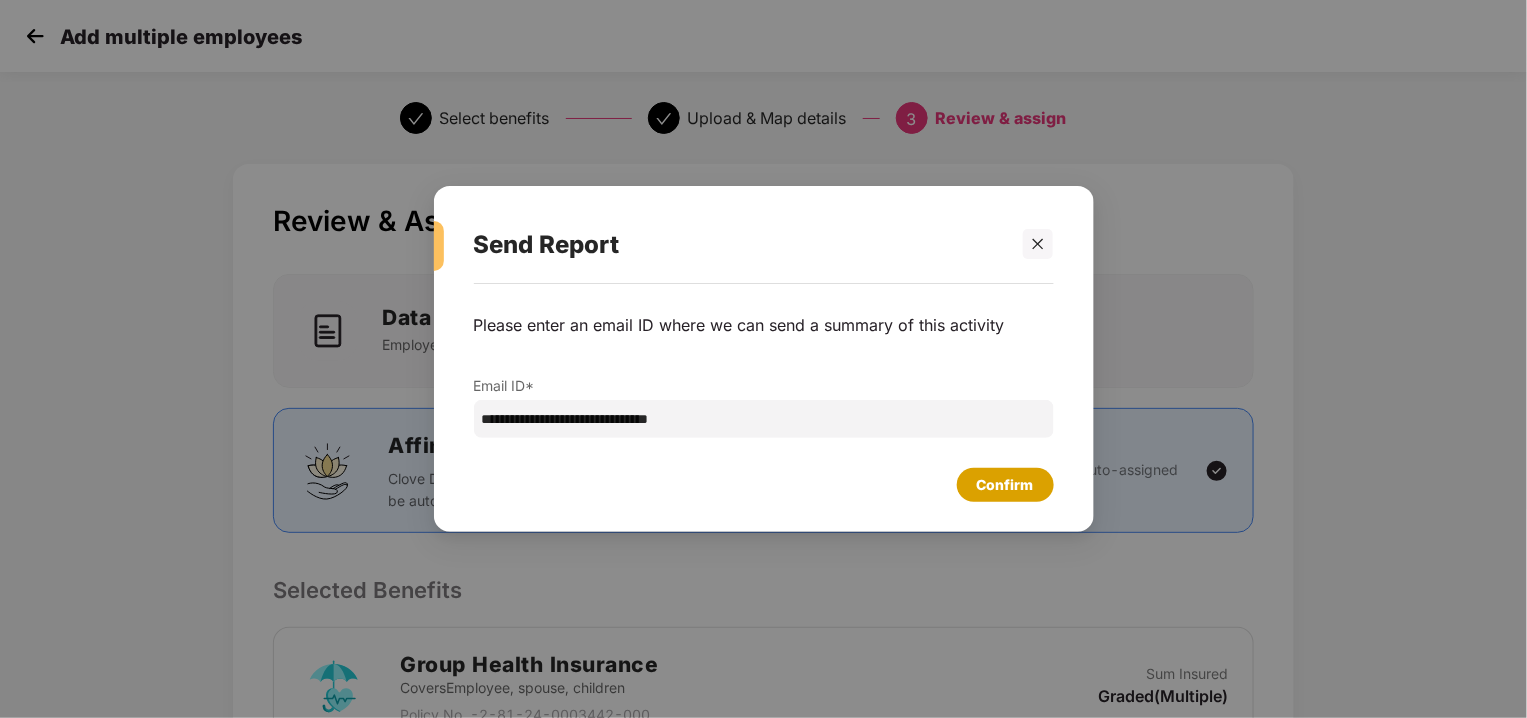 click on "Confirm" at bounding box center (1005, 485) 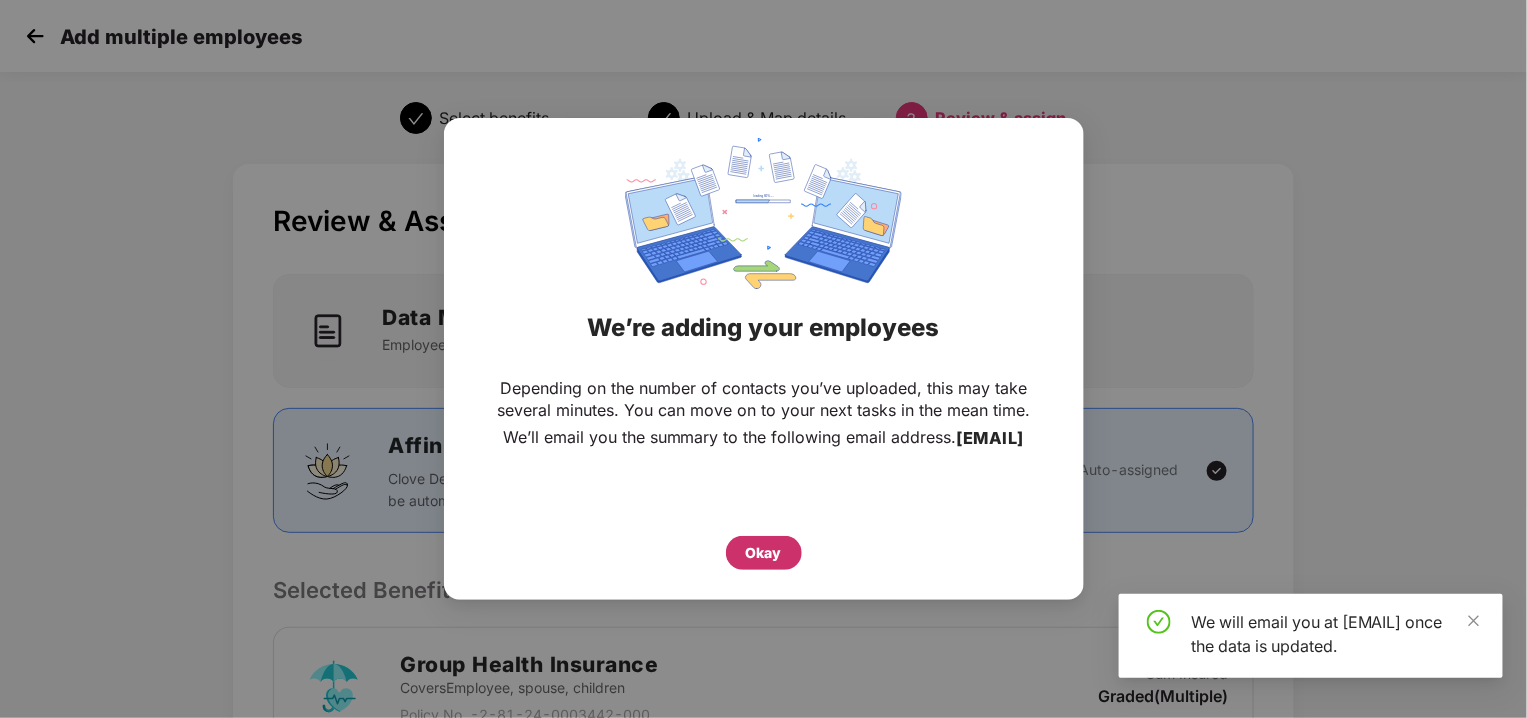 click on "Okay" at bounding box center (764, 553) 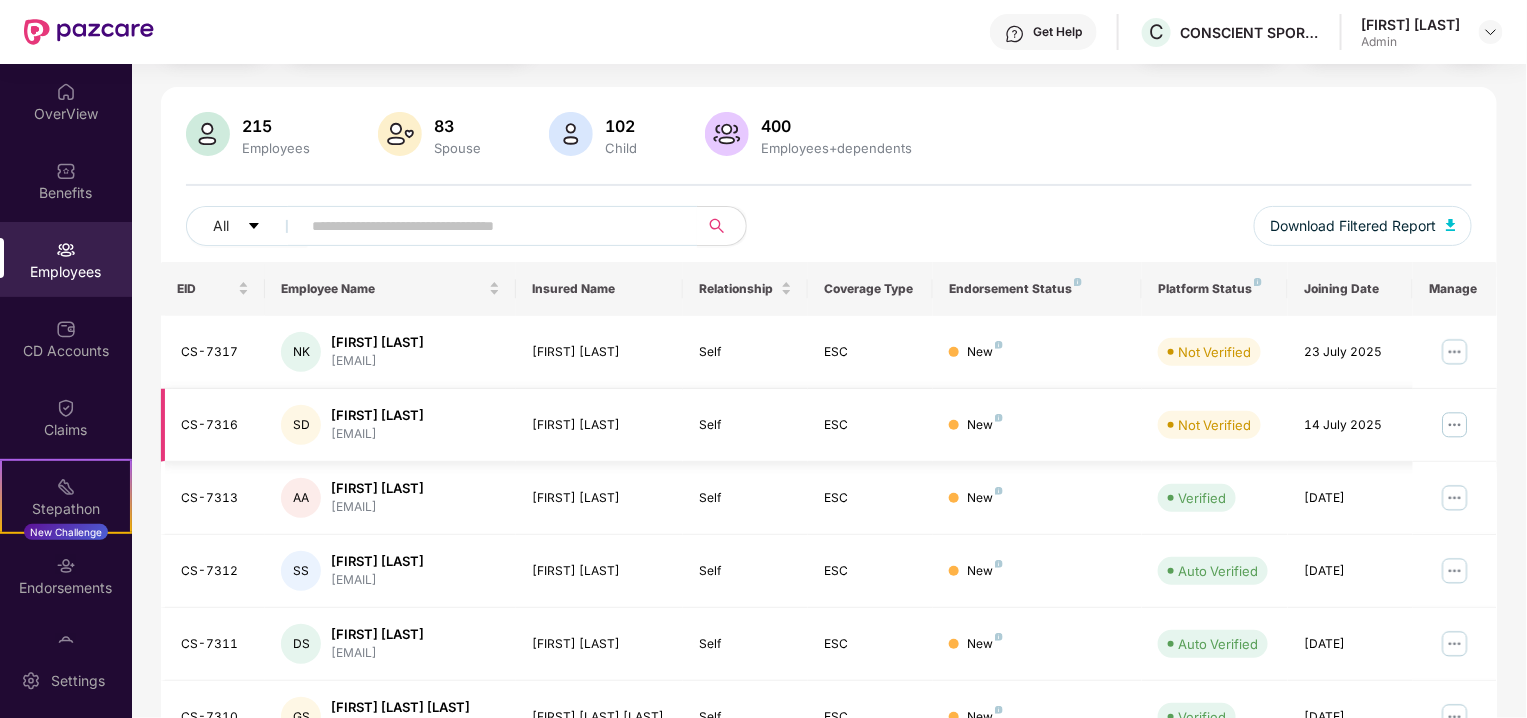 scroll, scrollTop: 0, scrollLeft: 0, axis: both 